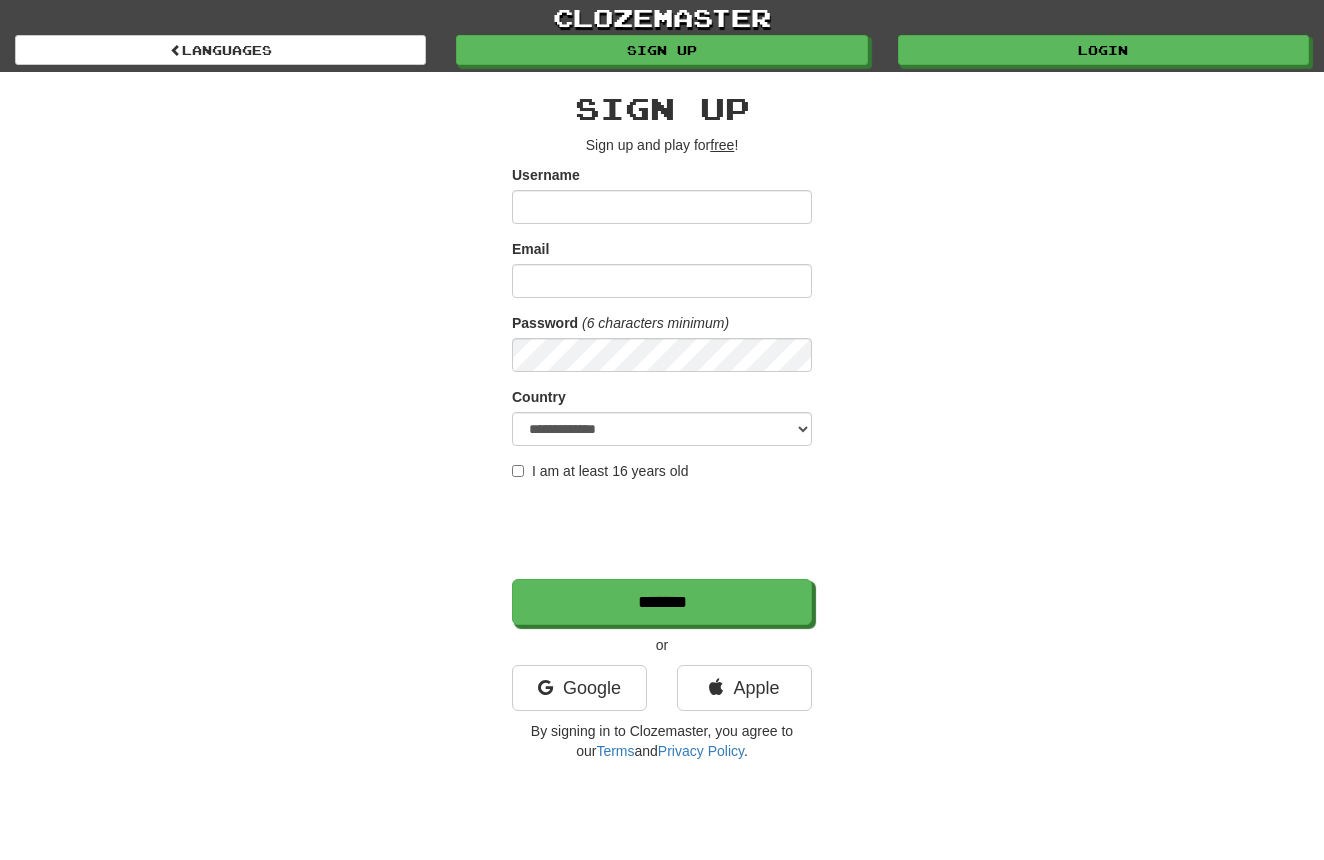 scroll, scrollTop: 0, scrollLeft: 0, axis: both 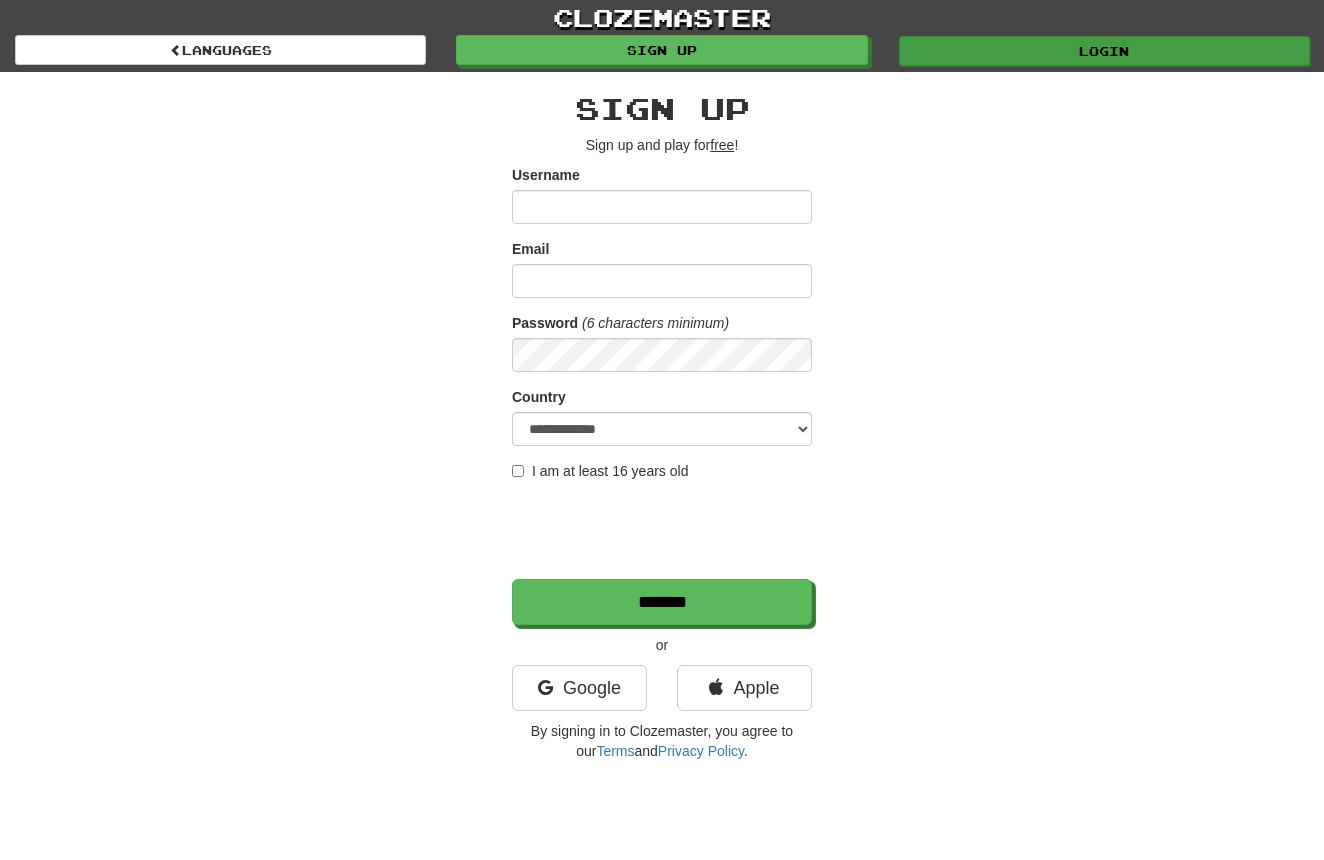 click on "Login" at bounding box center [1104, 51] 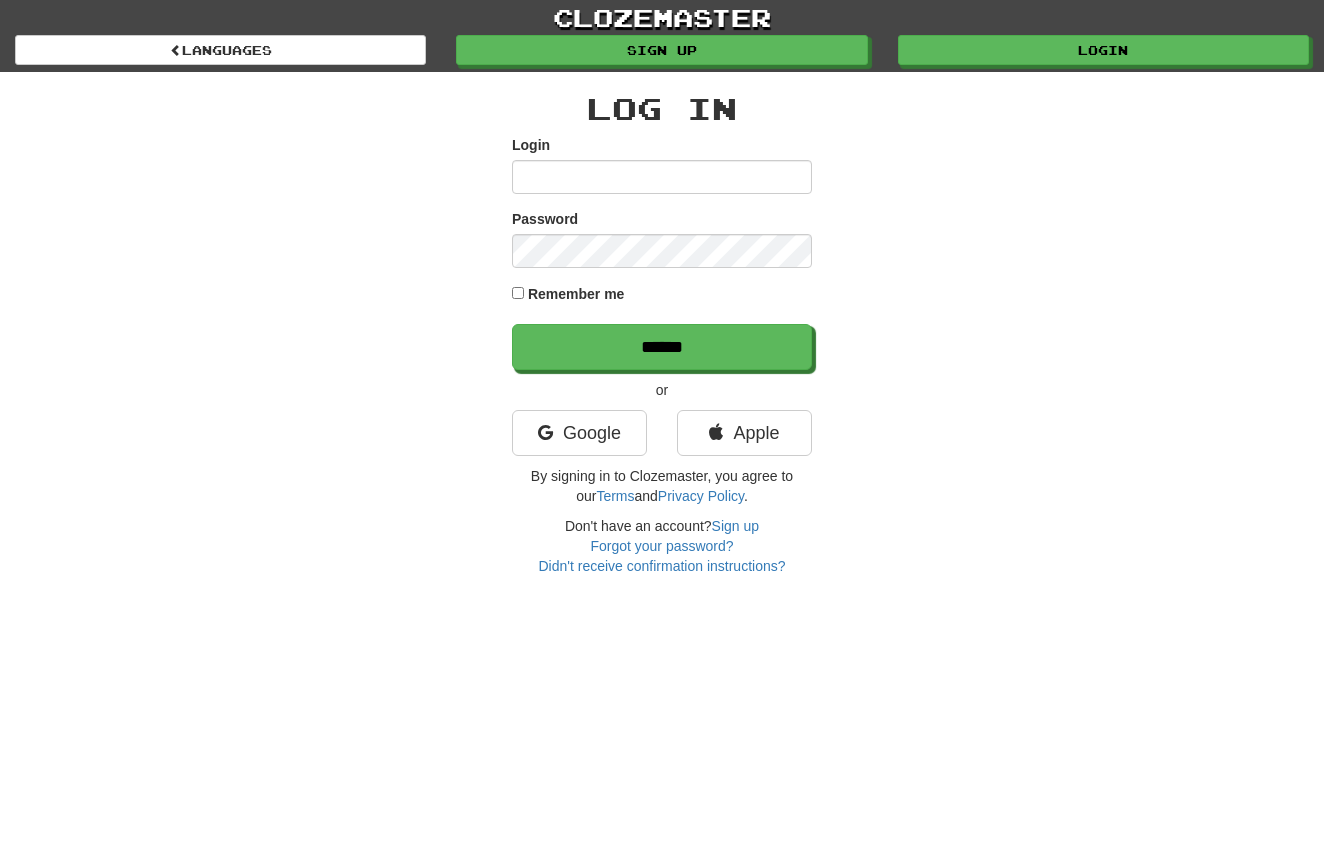 scroll, scrollTop: 0, scrollLeft: 0, axis: both 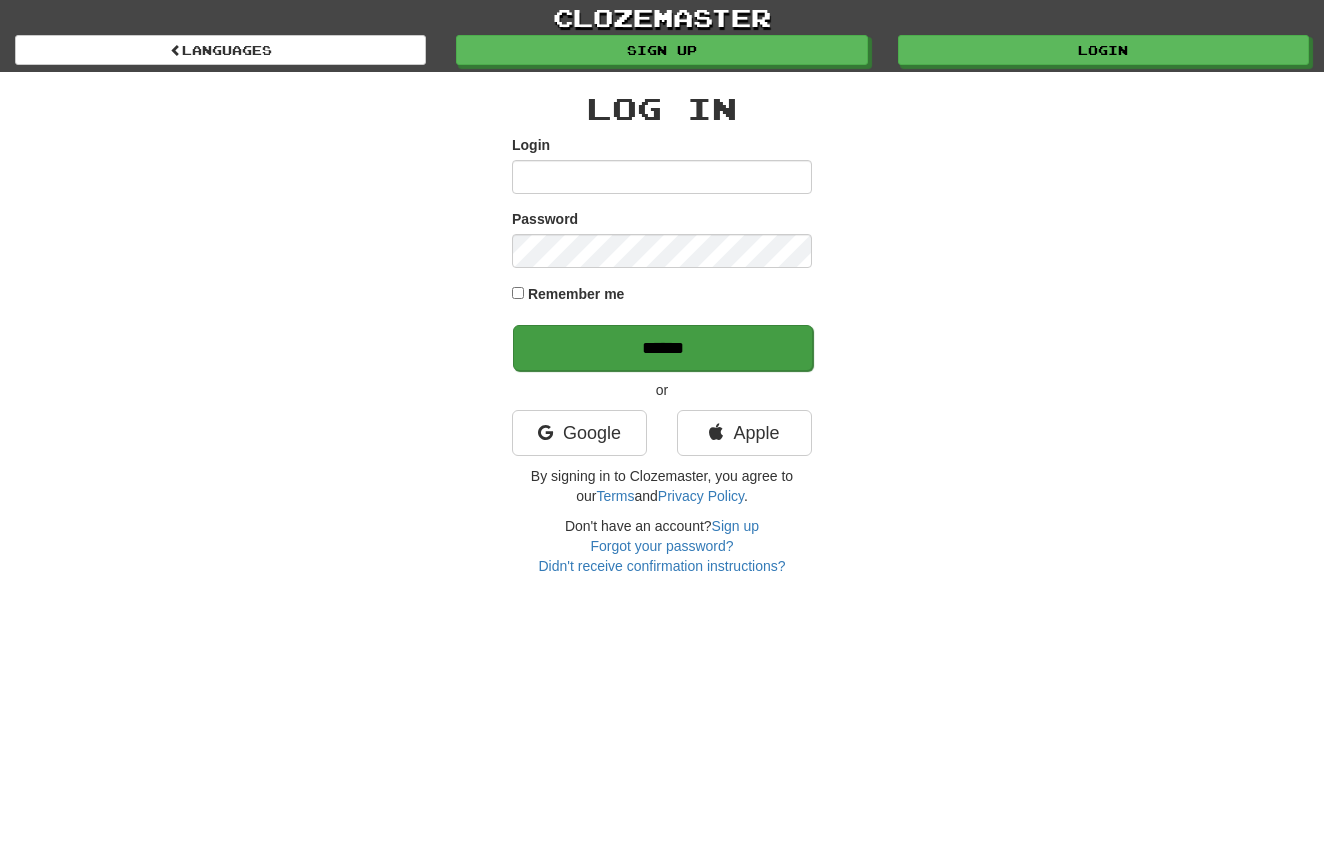 click on "******" at bounding box center (663, 348) 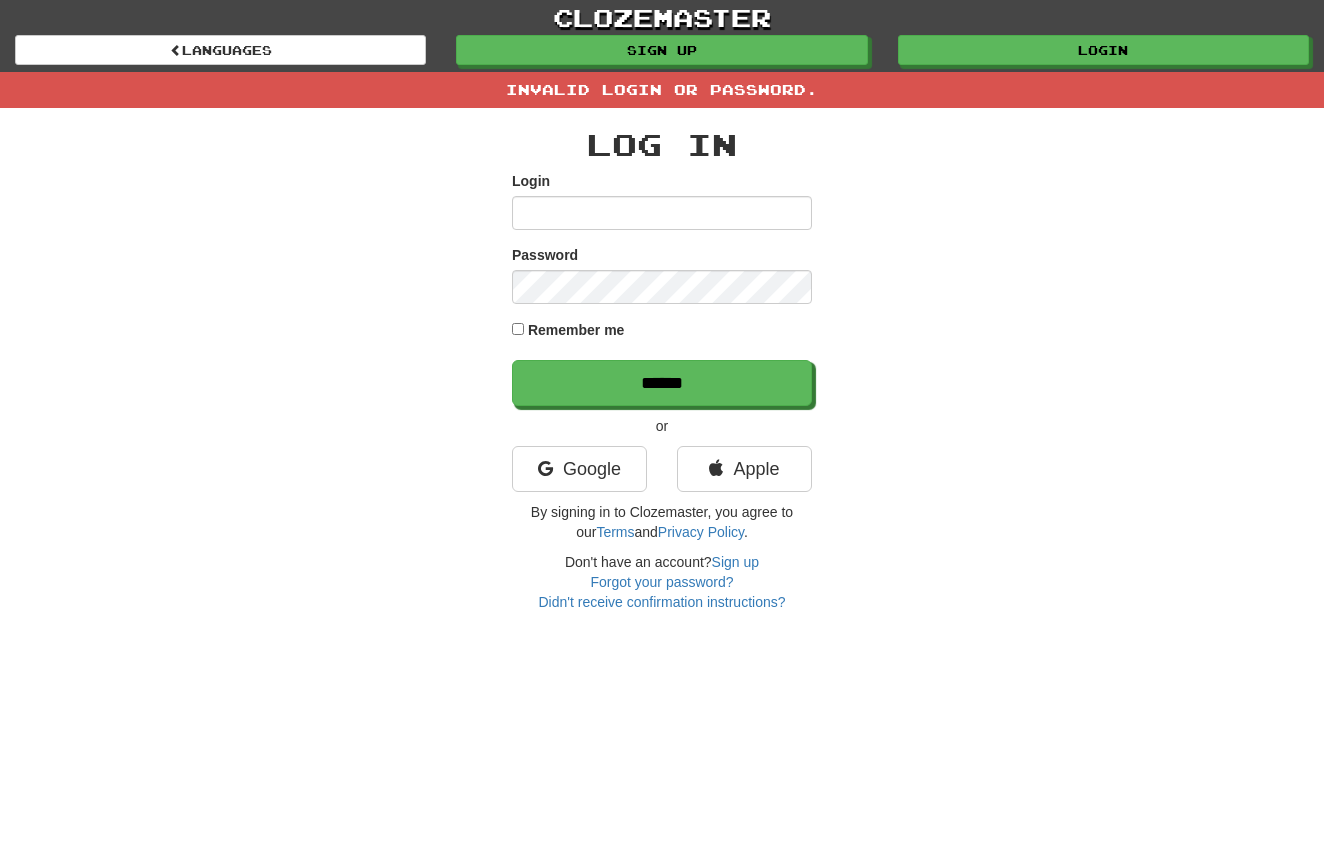 scroll, scrollTop: 0, scrollLeft: 0, axis: both 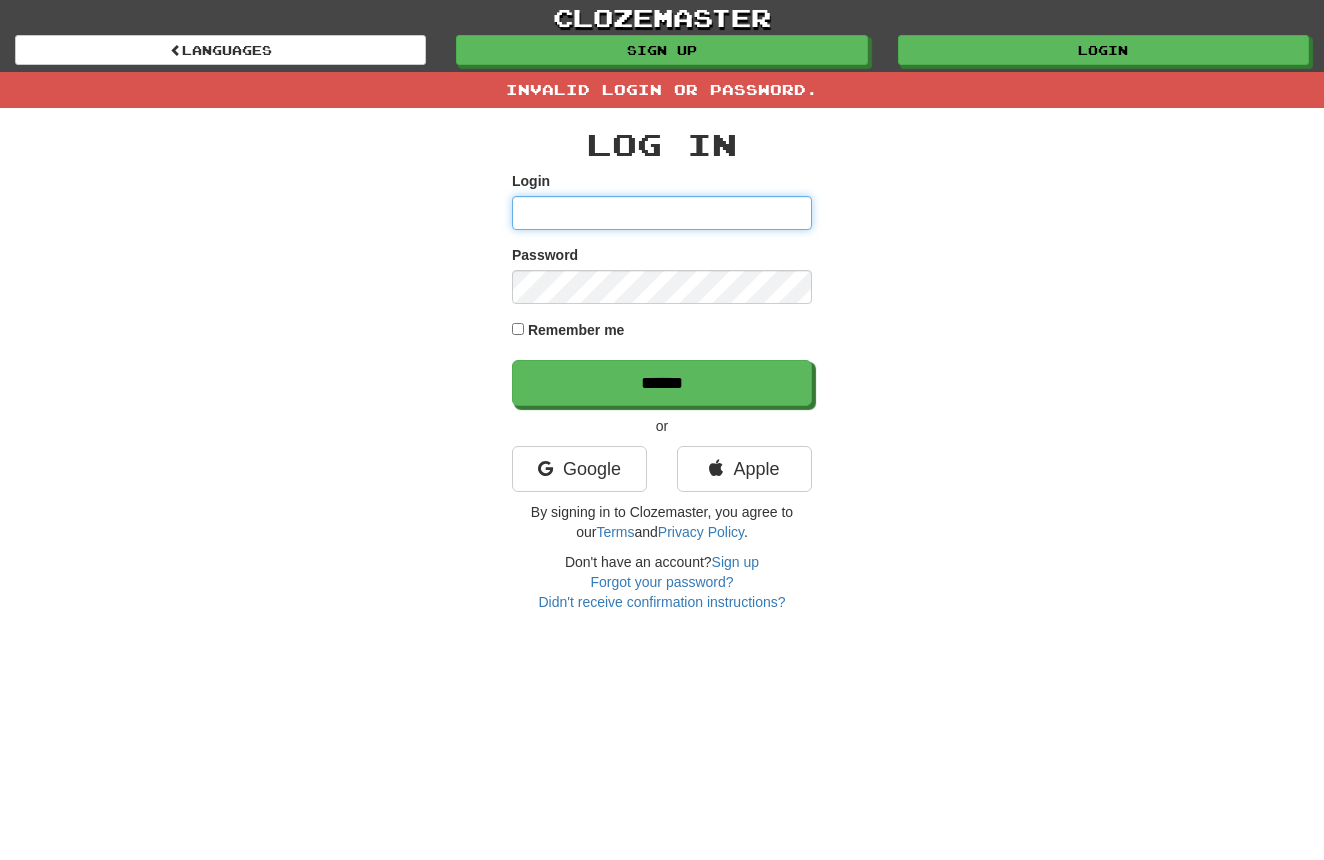 type on "*********" 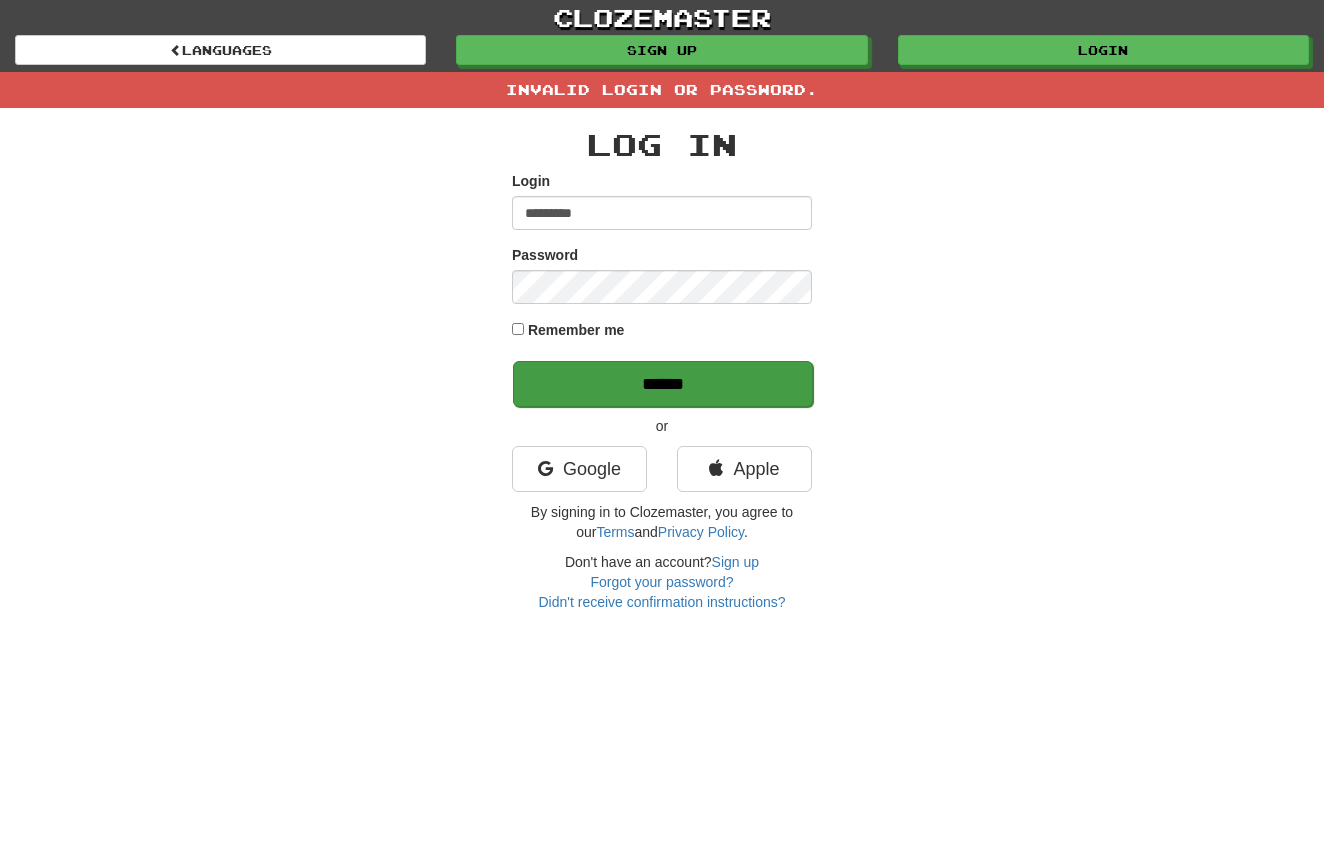 click on "******" at bounding box center [663, 384] 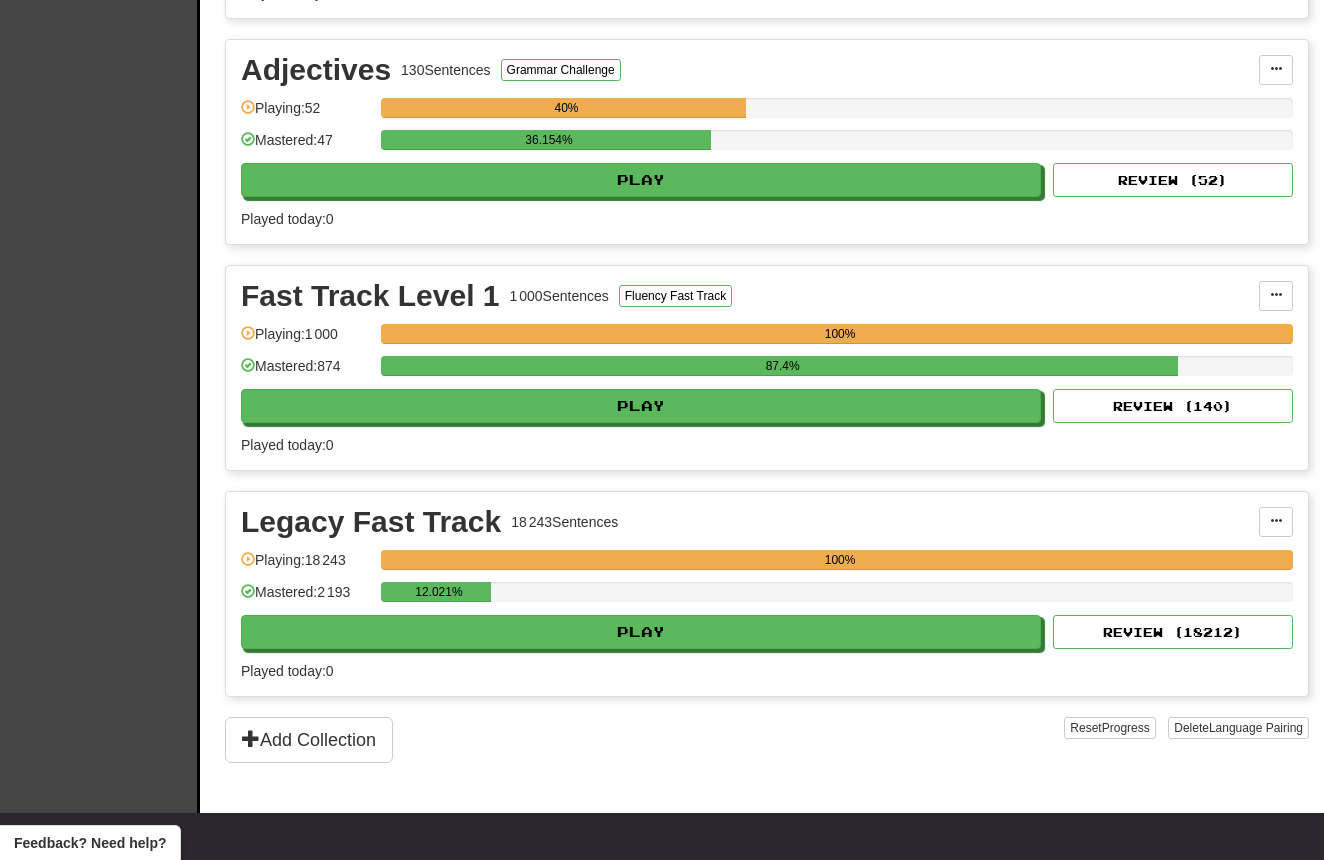 scroll, scrollTop: 666, scrollLeft: 0, axis: vertical 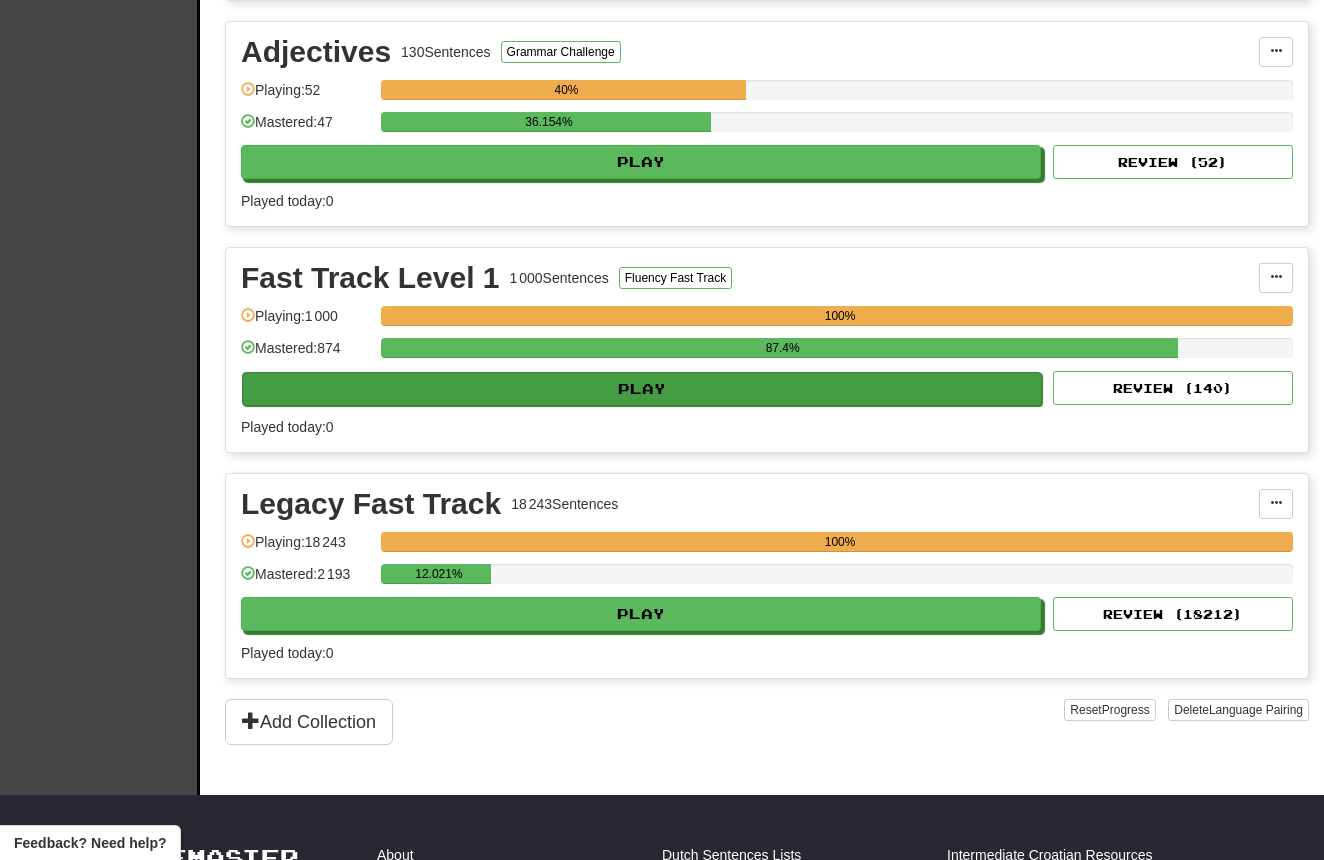 click on "Play" at bounding box center [642, 389] 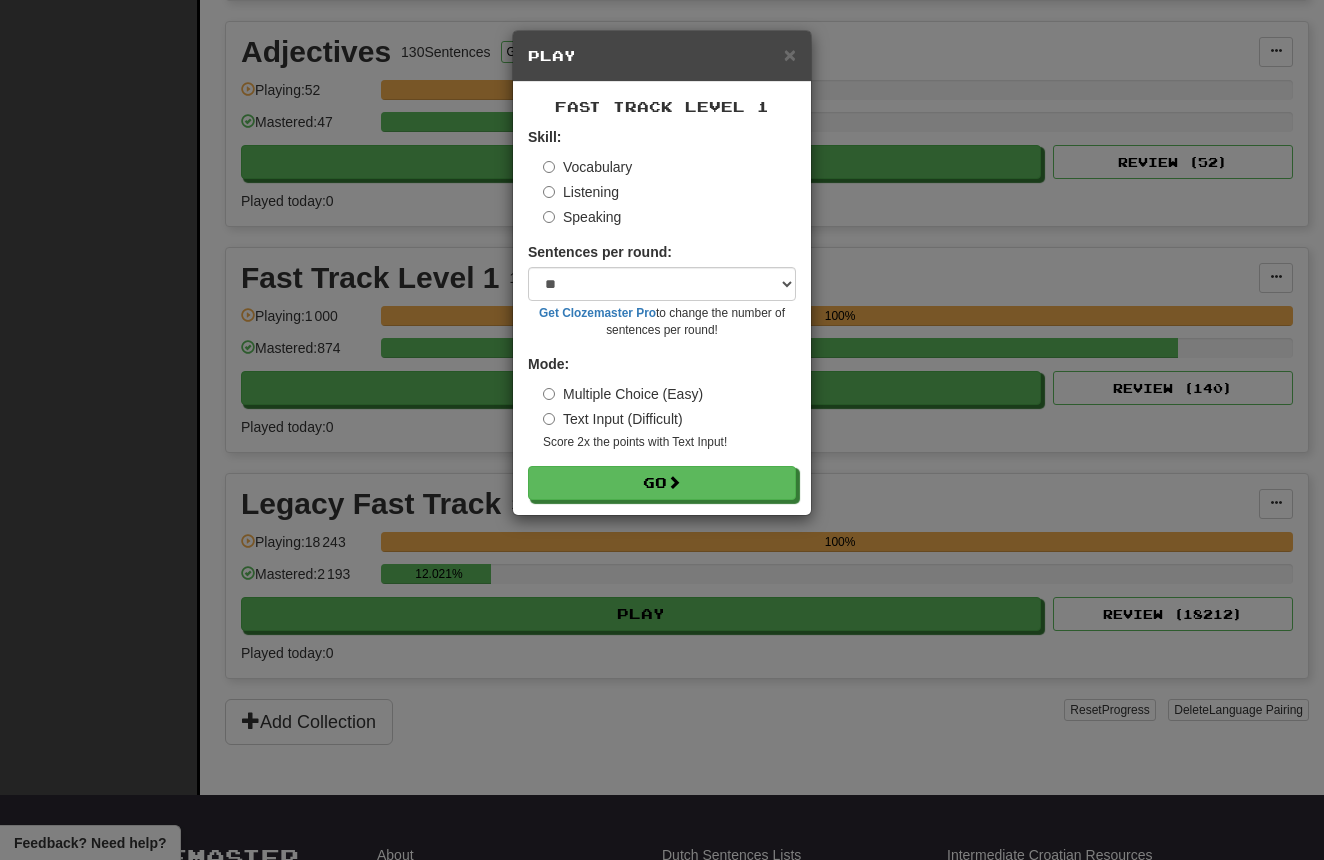 drag, startPoint x: 572, startPoint y: 186, endPoint x: 579, endPoint y: 205, distance: 20.248457 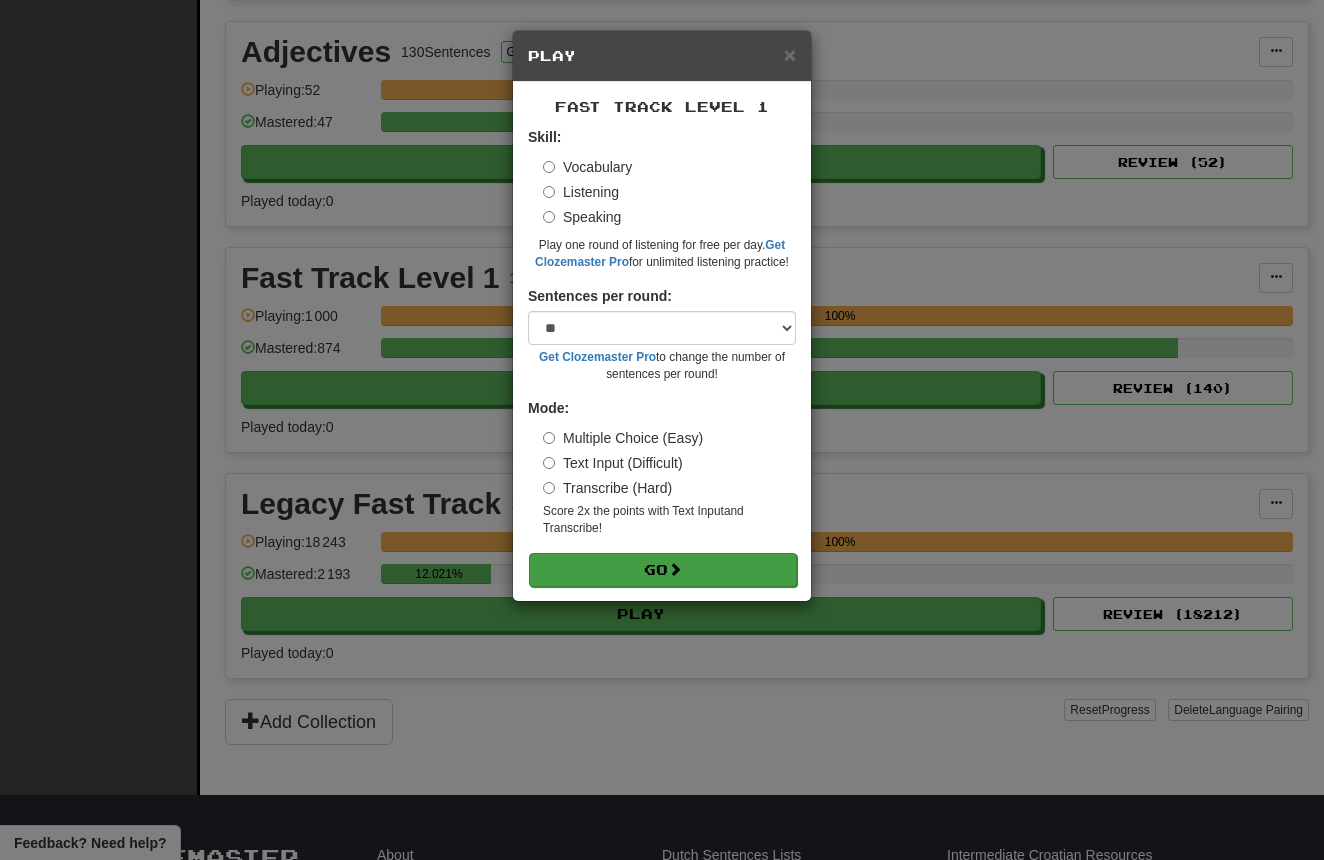 click on "Go" at bounding box center [663, 570] 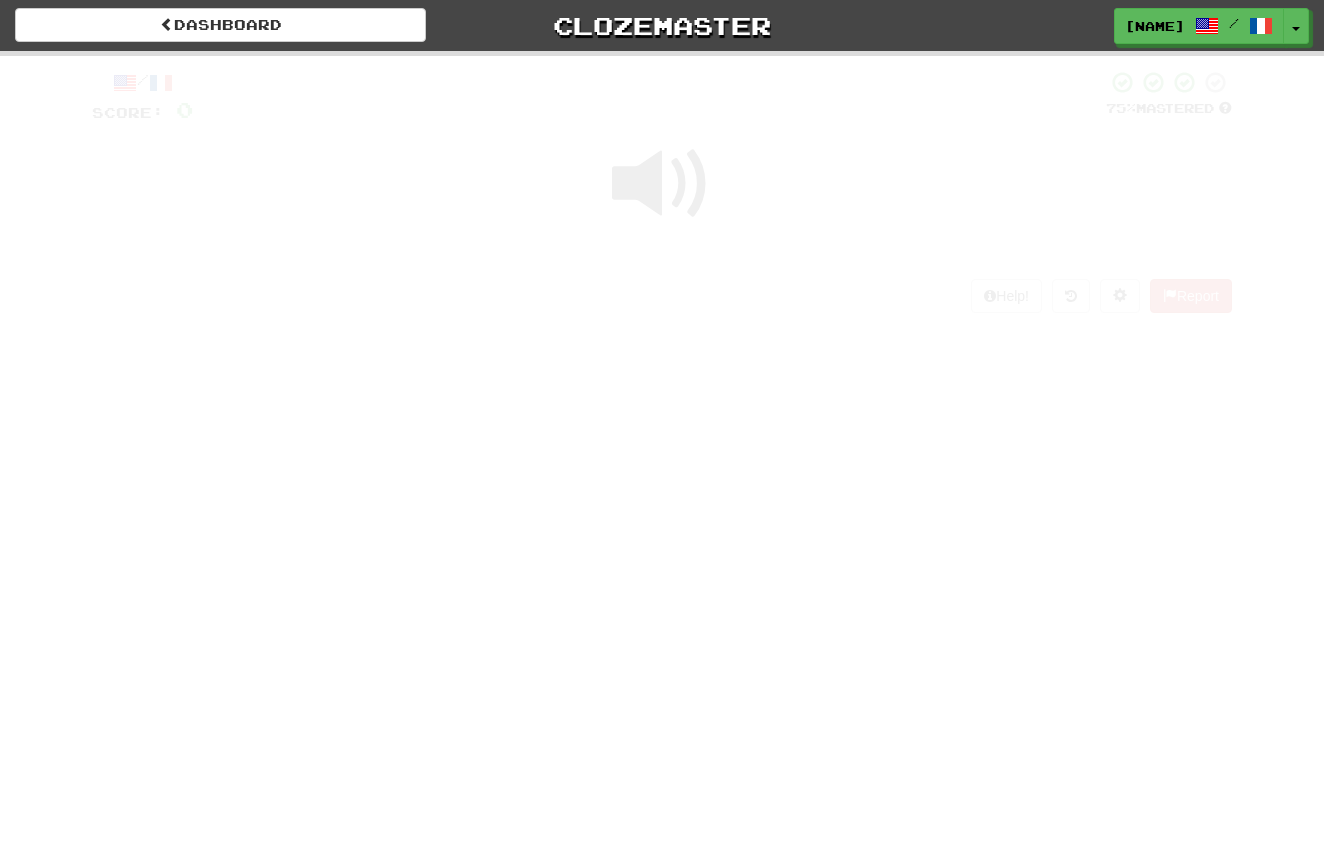 scroll, scrollTop: 0, scrollLeft: 0, axis: both 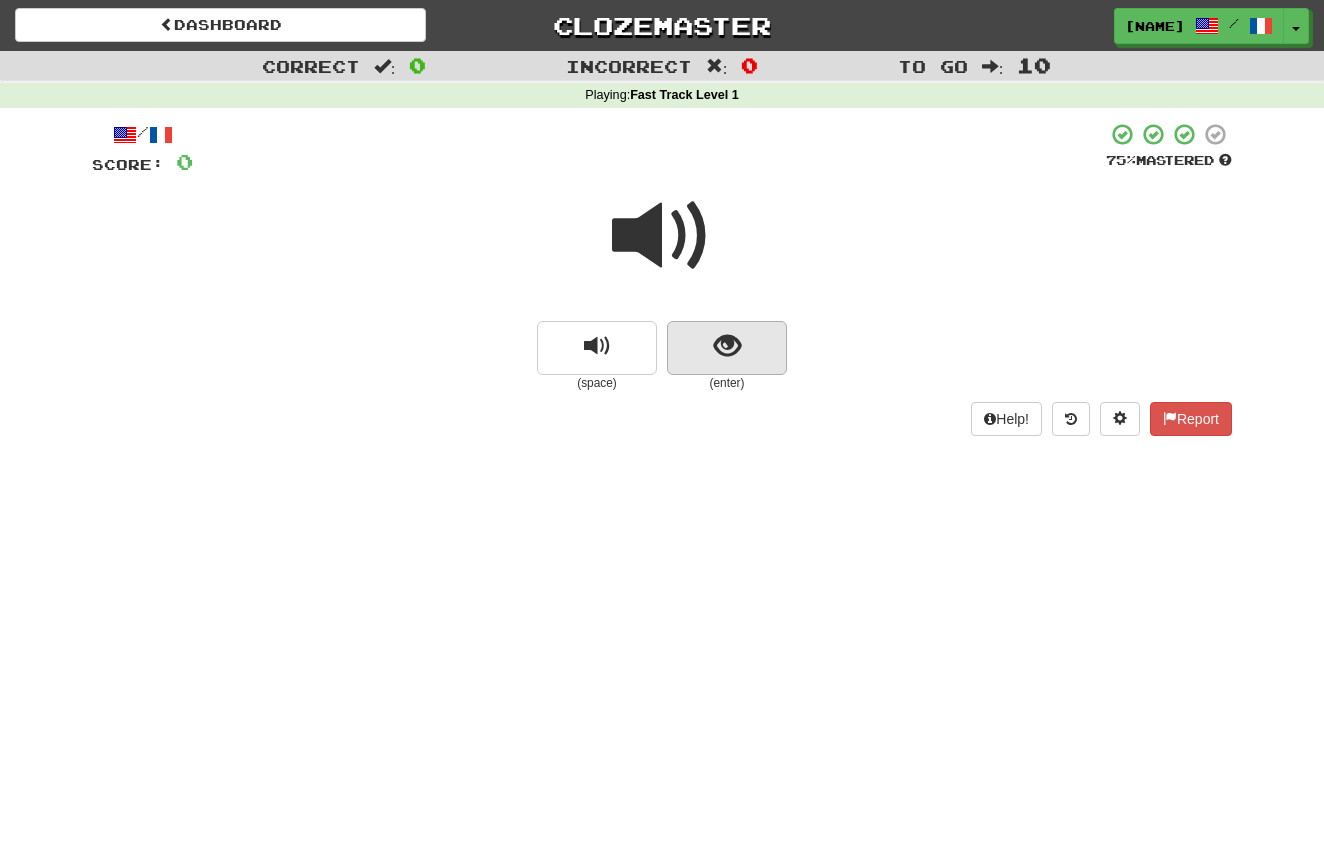 click at bounding box center (727, 348) 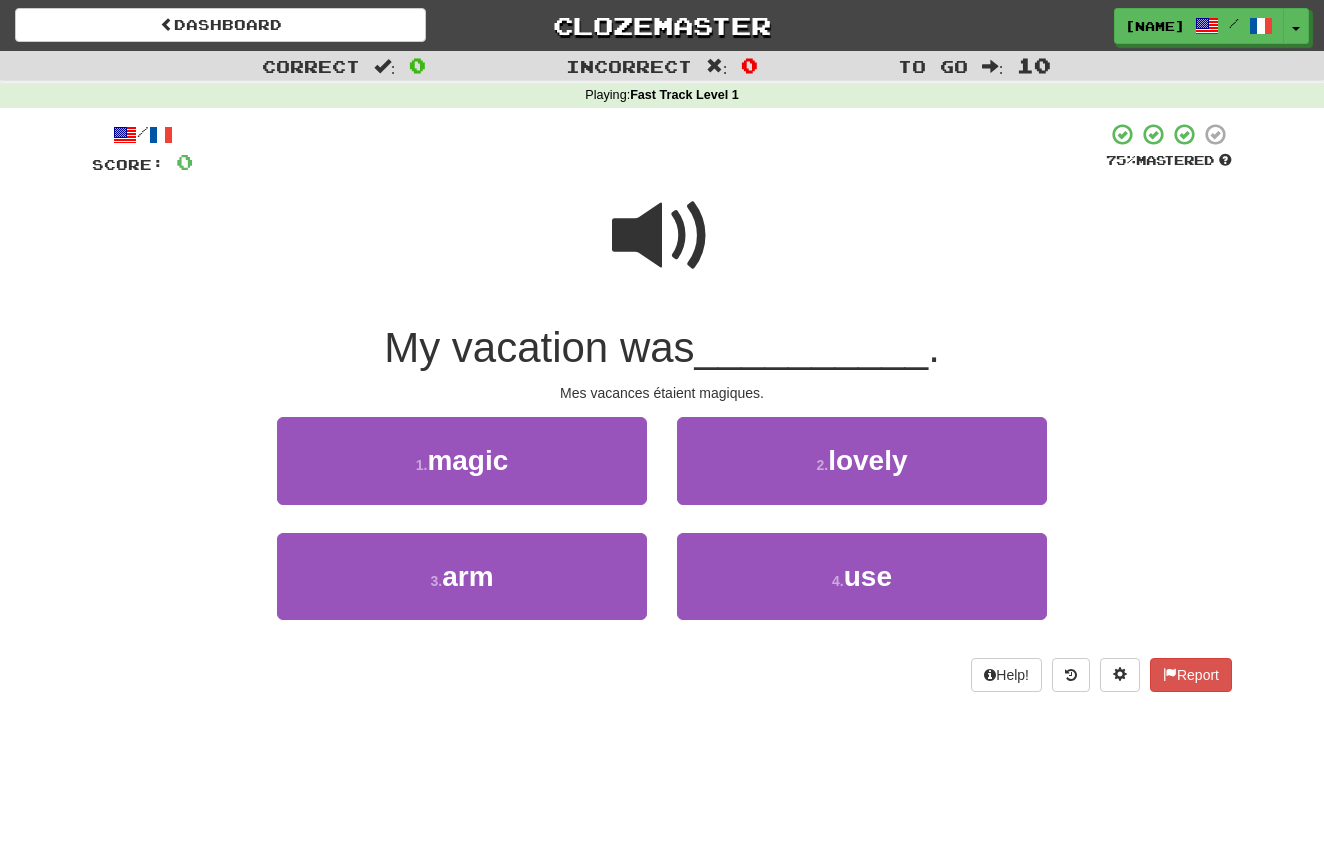 click on "1 .  magic" at bounding box center [462, 460] 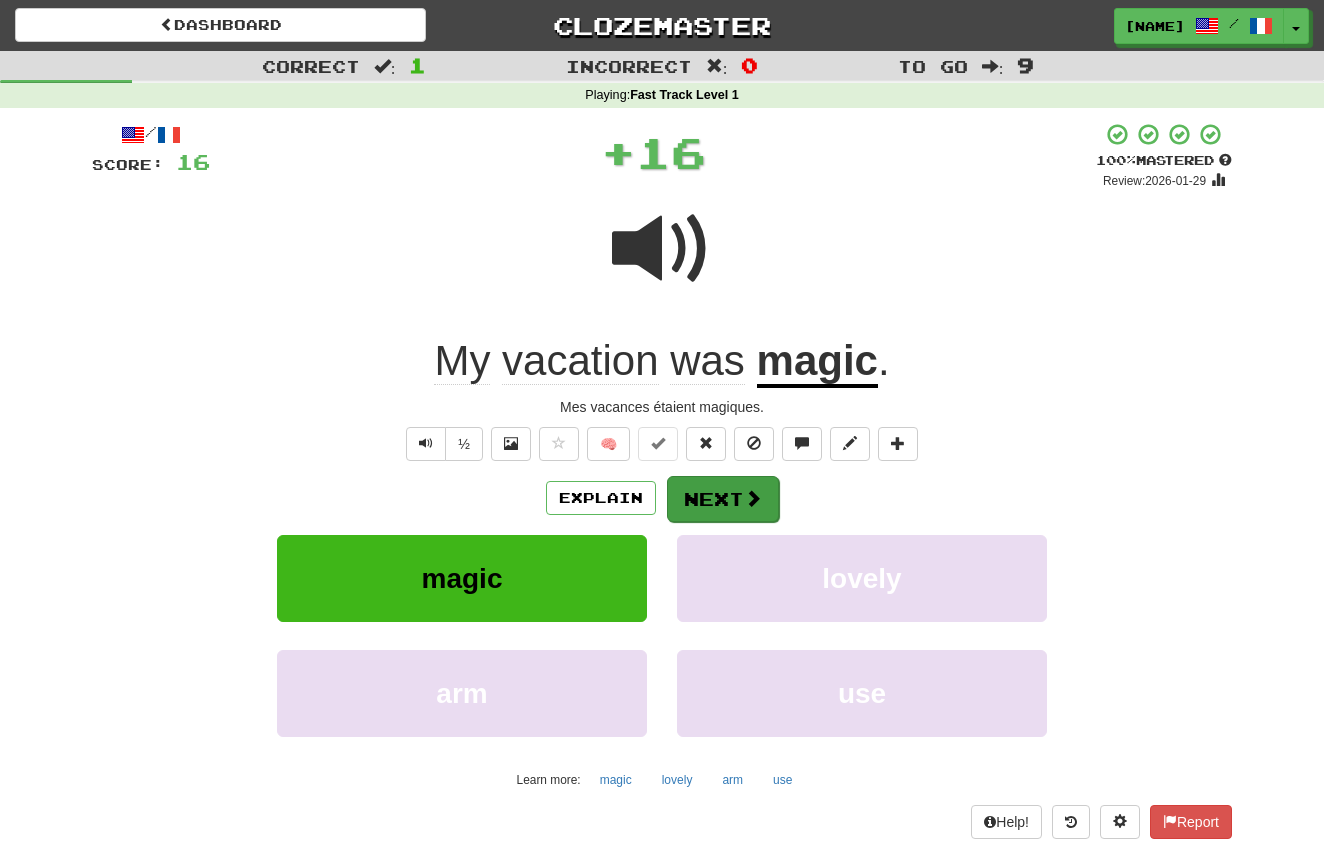 click on "Next" at bounding box center (723, 499) 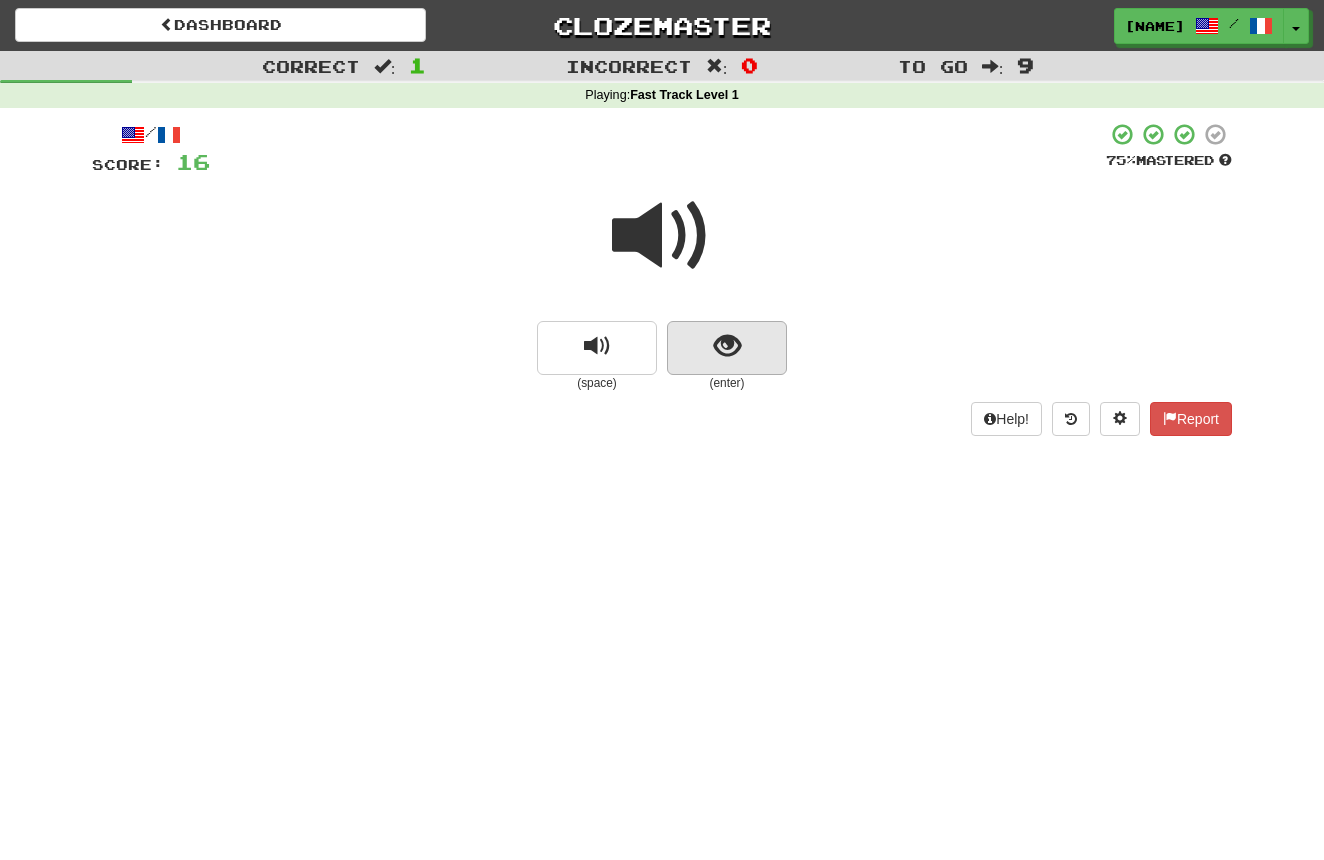 click at bounding box center [727, 348] 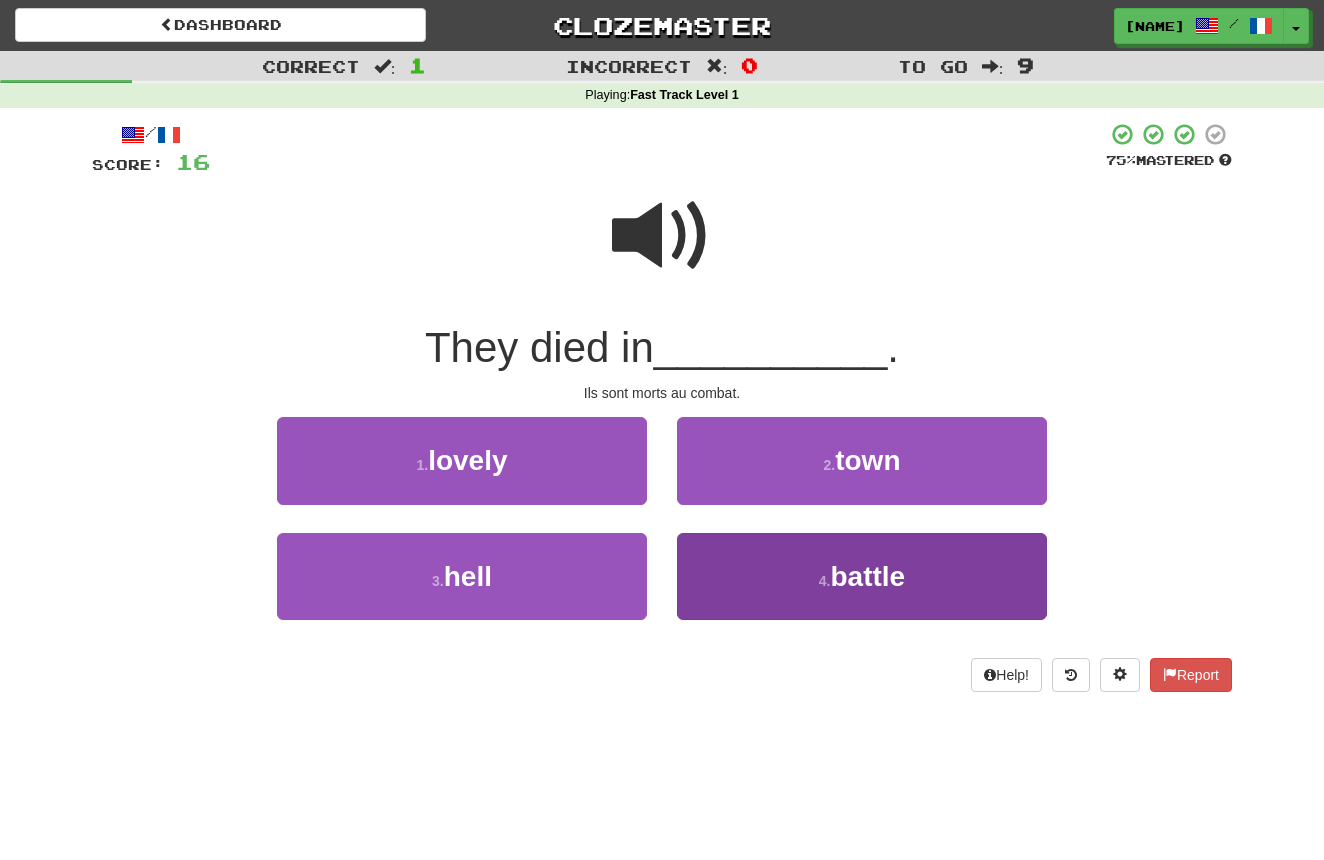 click on "4 .  battle" at bounding box center (862, 576) 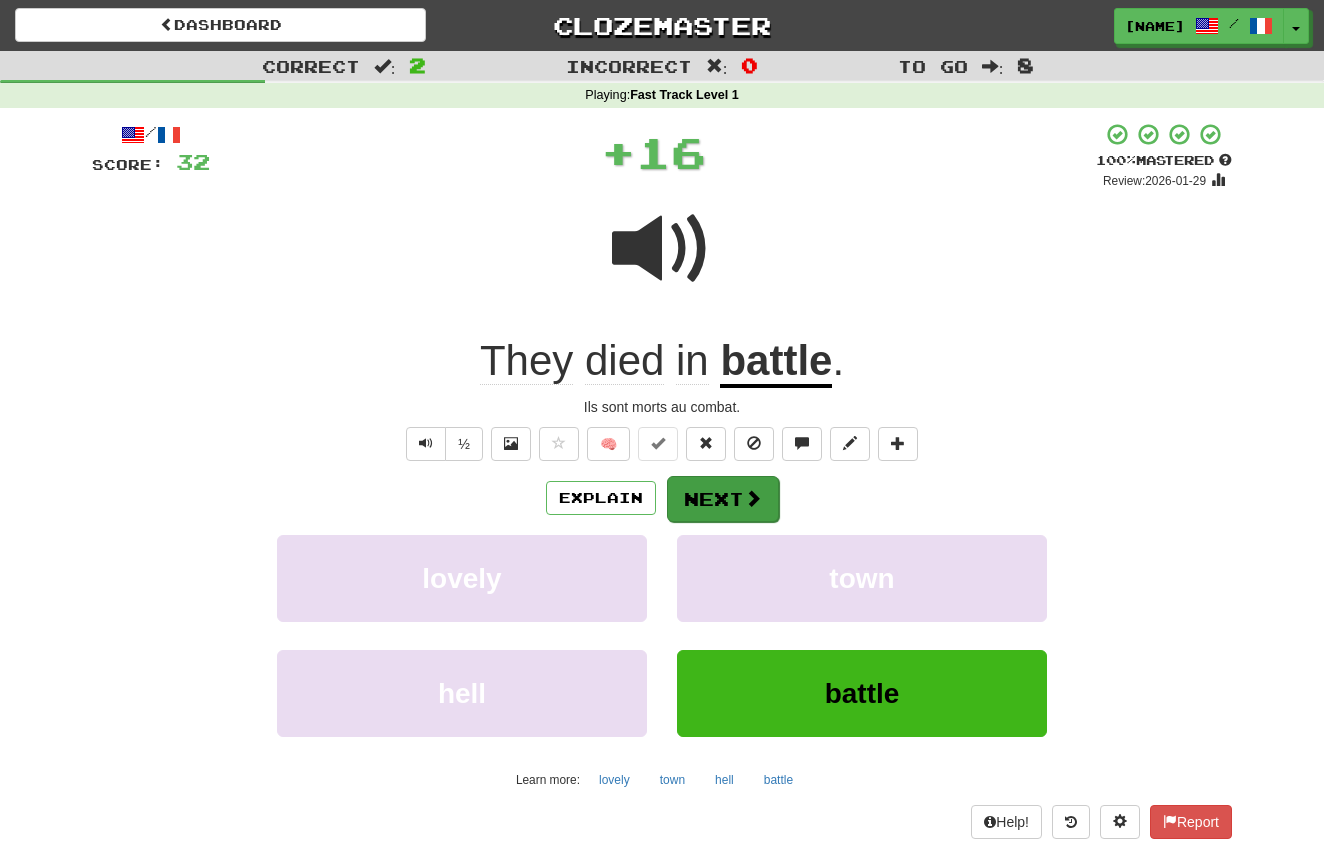 click at bounding box center (753, 498) 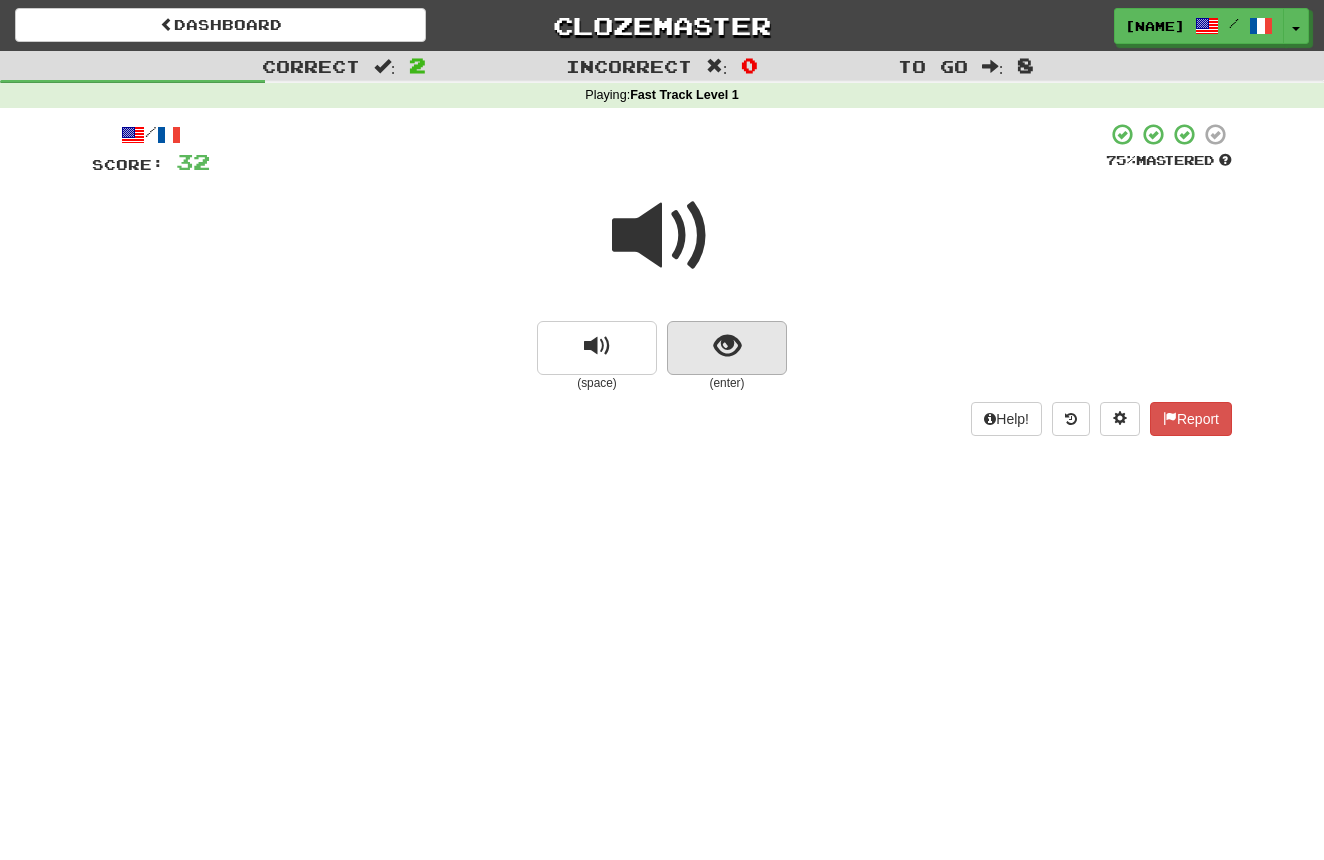 click at bounding box center [727, 348] 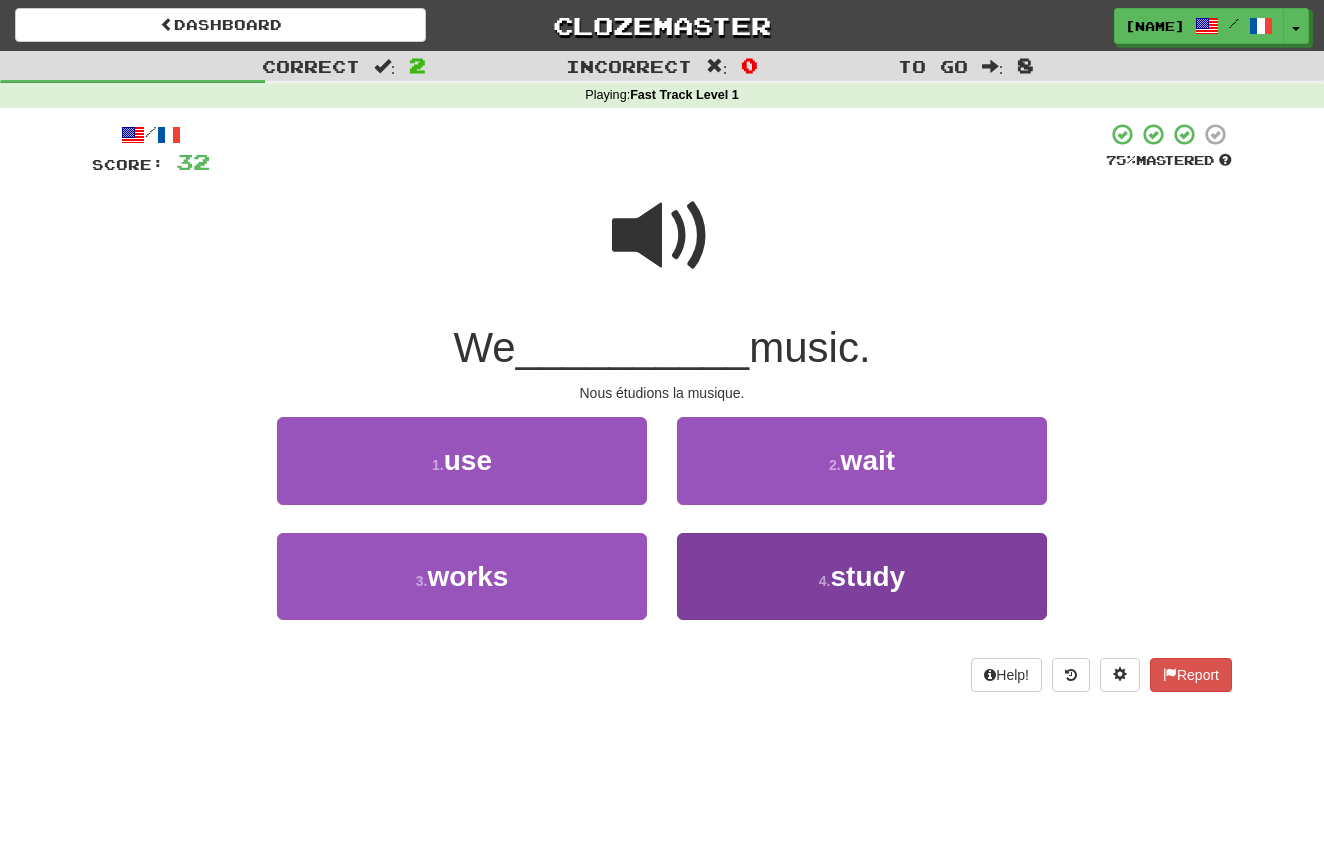 click on "study" at bounding box center [868, 576] 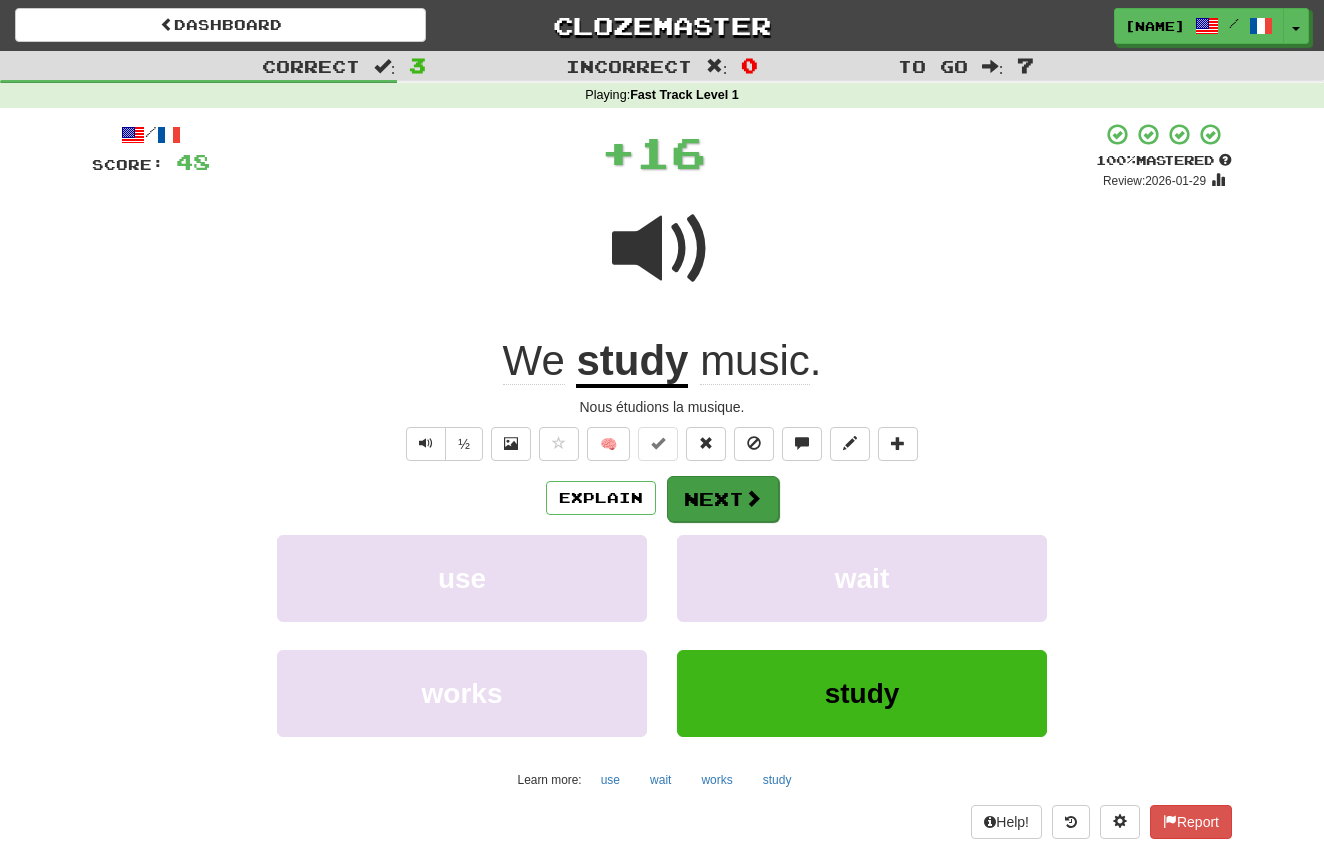 click at bounding box center [753, 498] 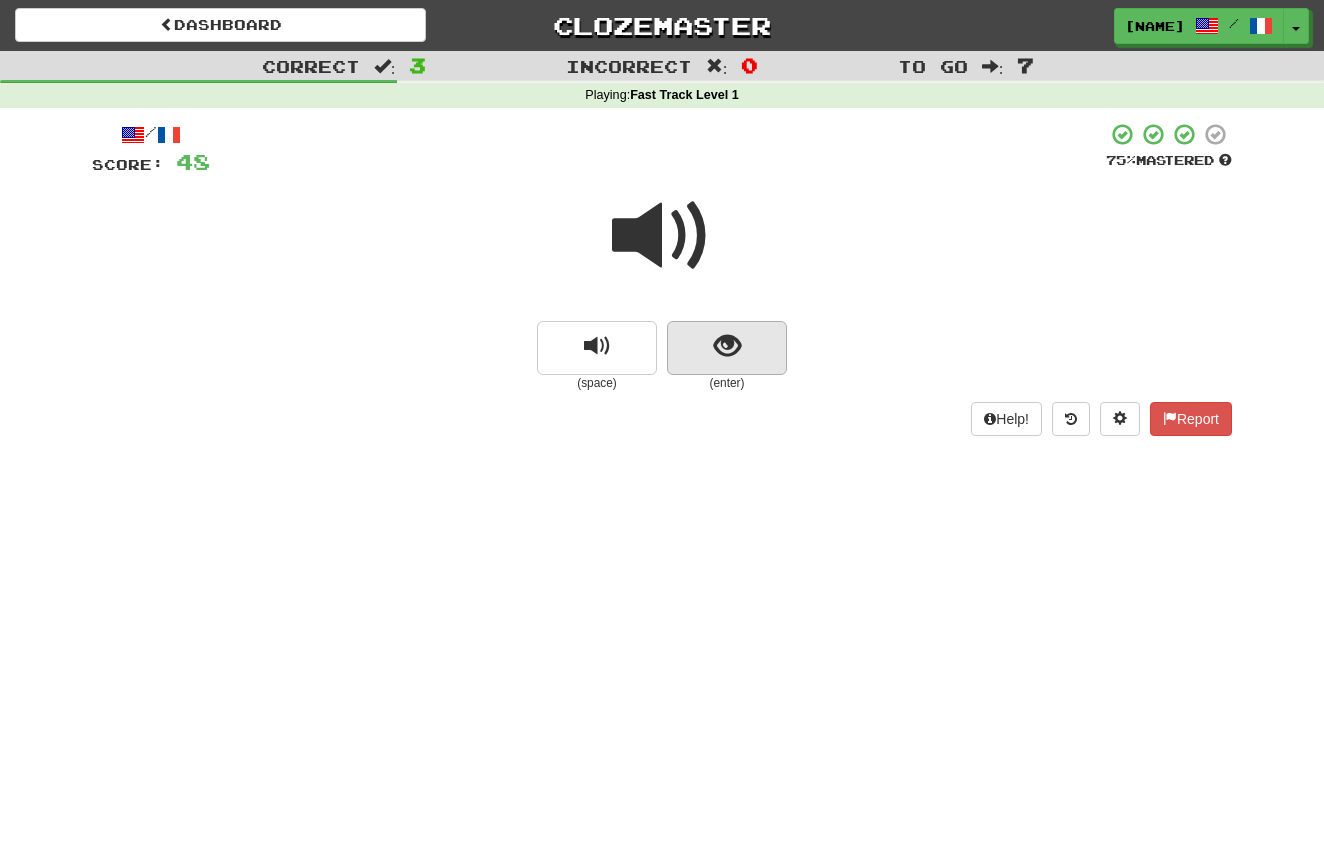 click at bounding box center [727, 348] 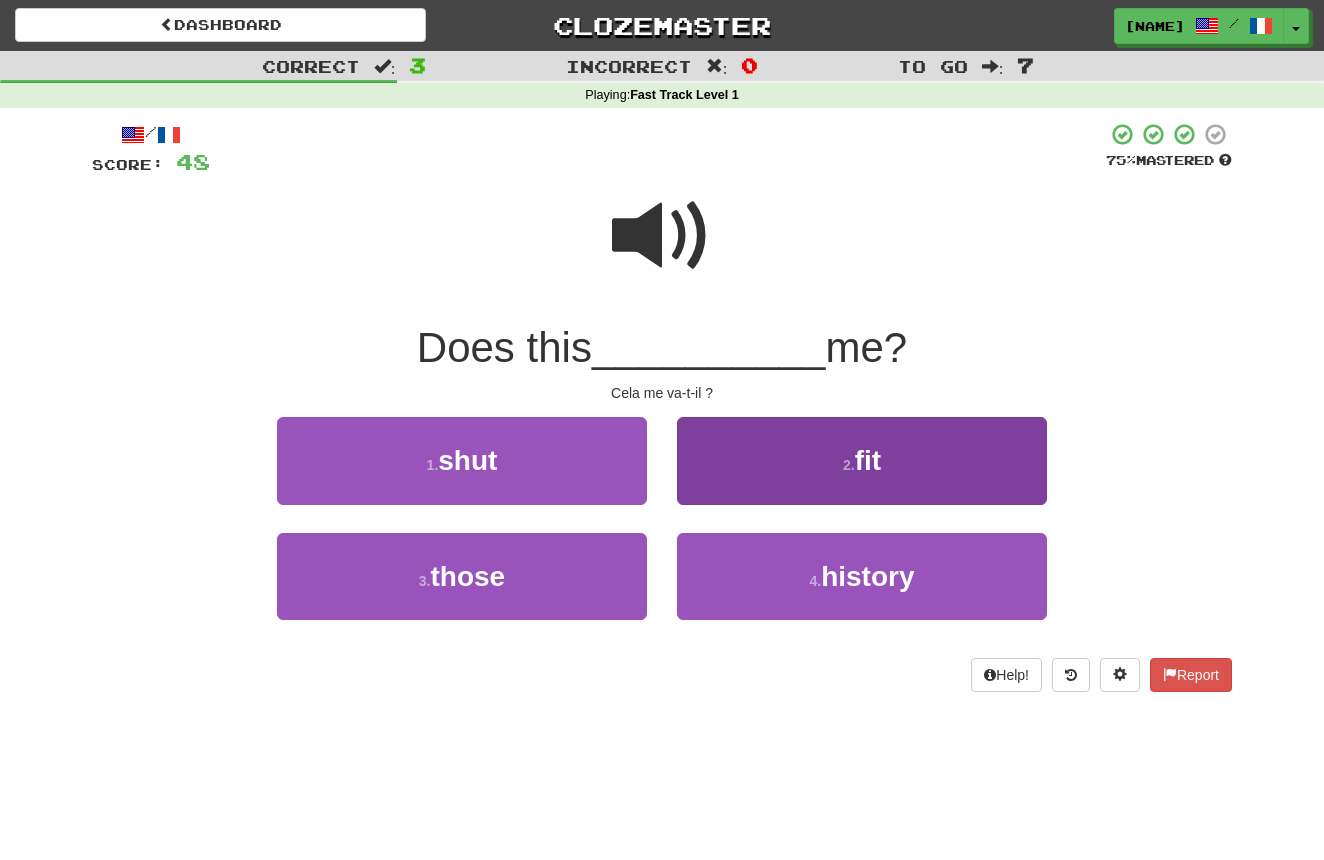 click on "fit" at bounding box center [868, 460] 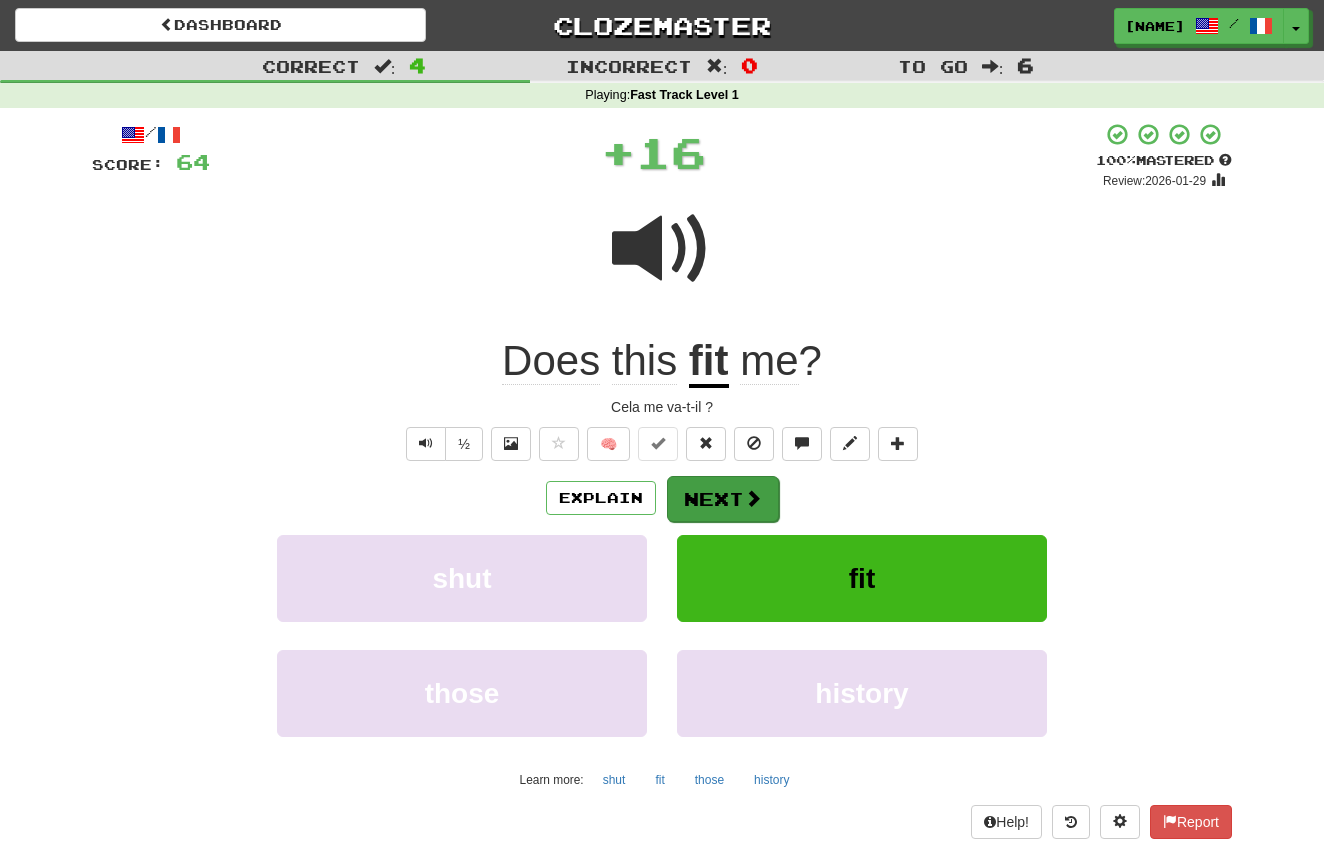 click at bounding box center [753, 498] 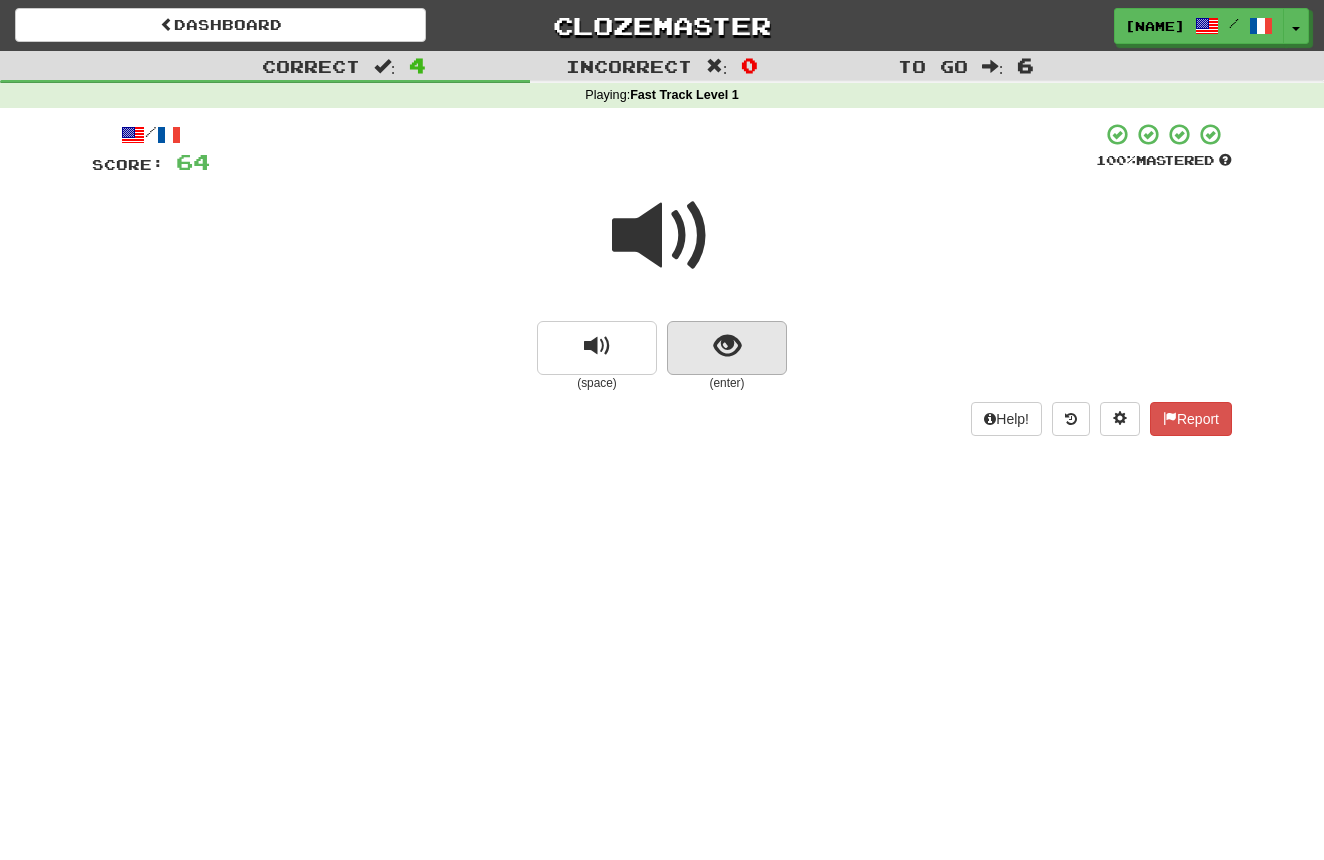 click at bounding box center (727, 348) 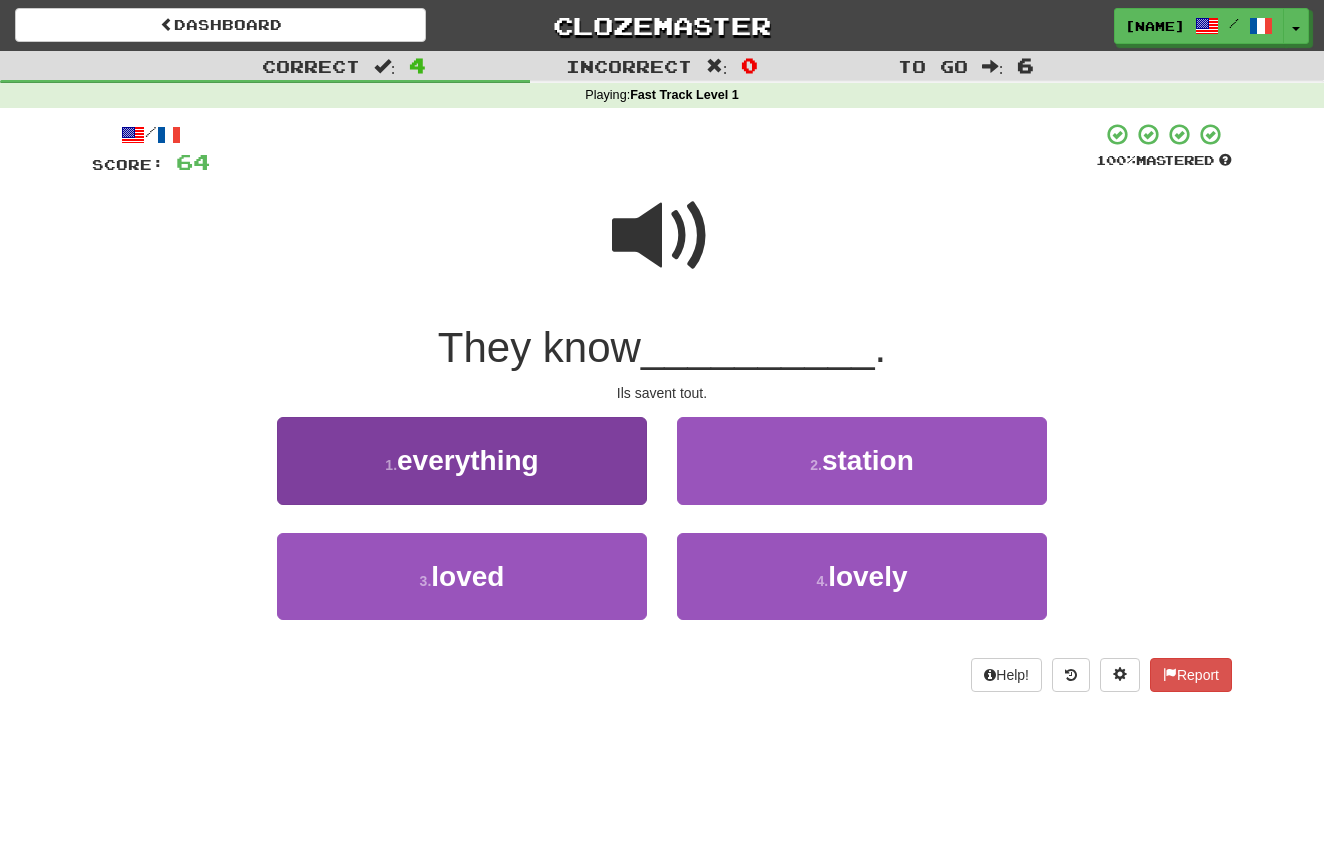 click on "1 .  everything" at bounding box center (462, 460) 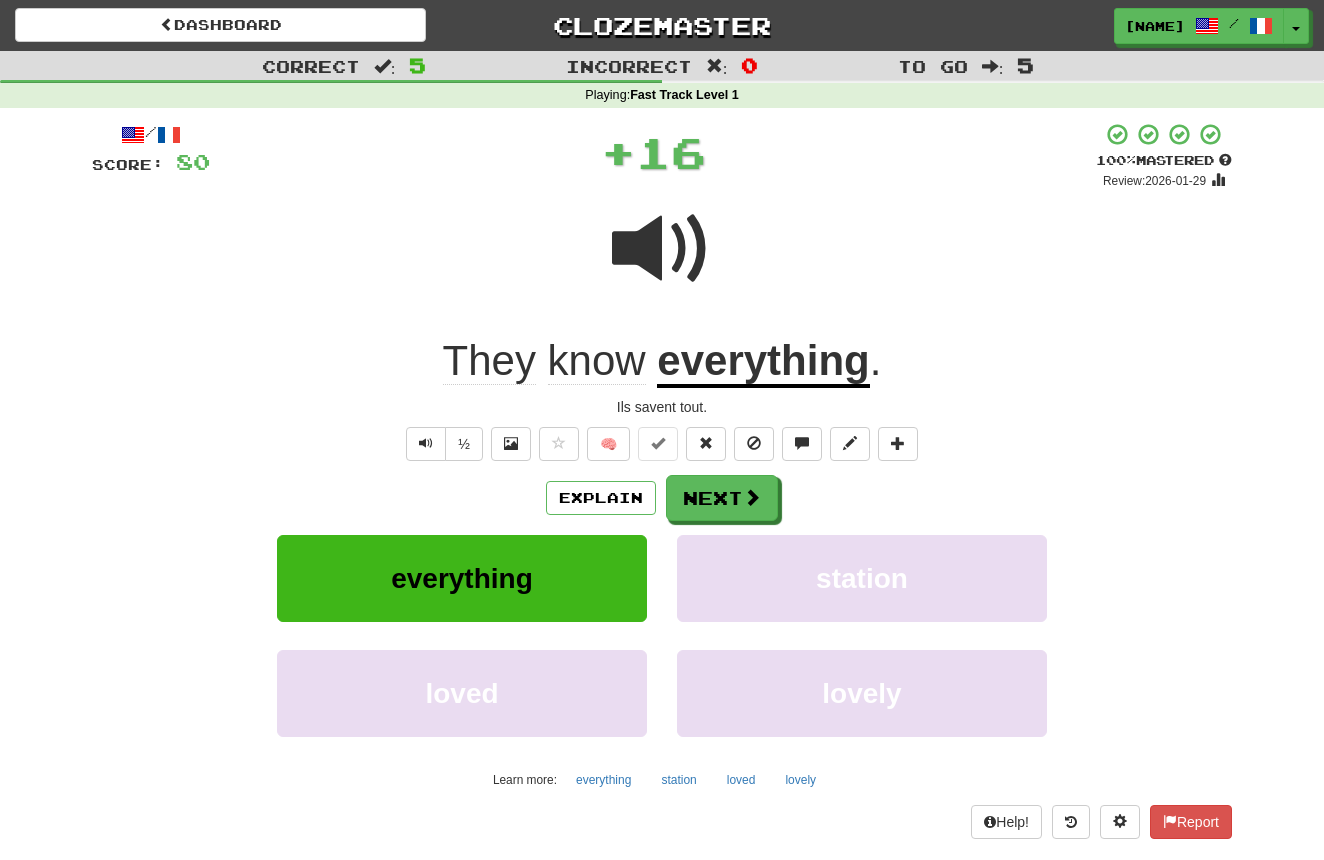 click on "Next" at bounding box center (722, 498) 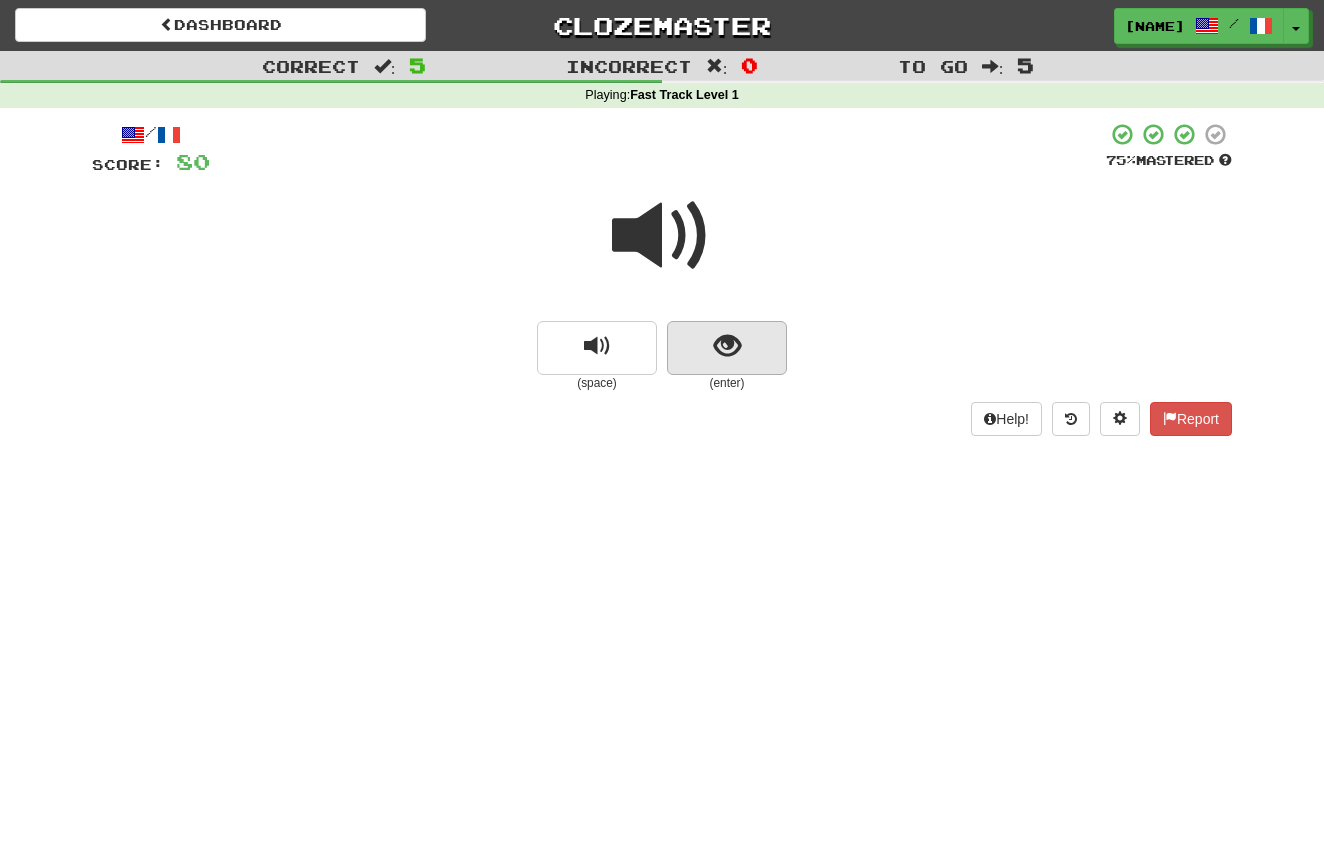 click at bounding box center (727, 348) 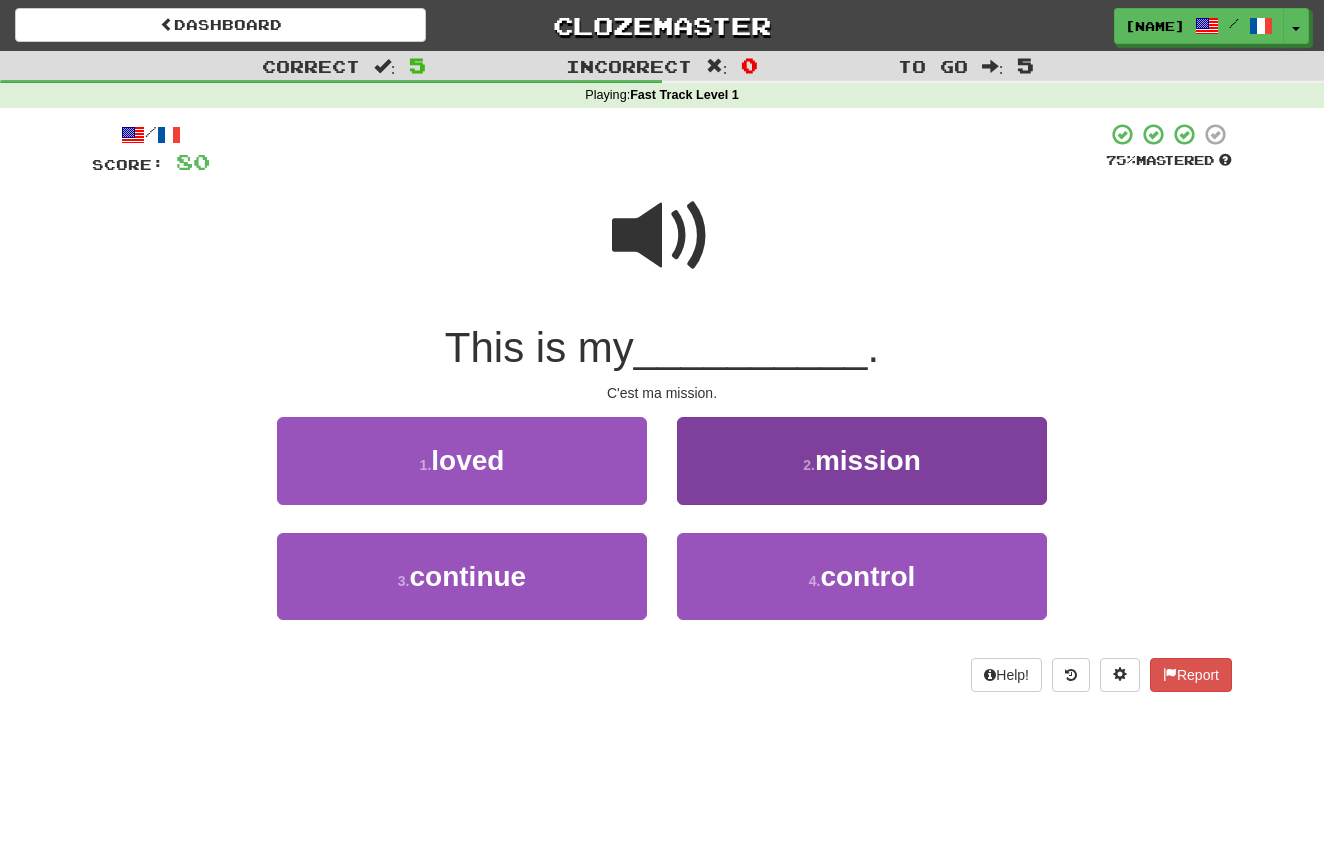 click on "mission" at bounding box center [868, 460] 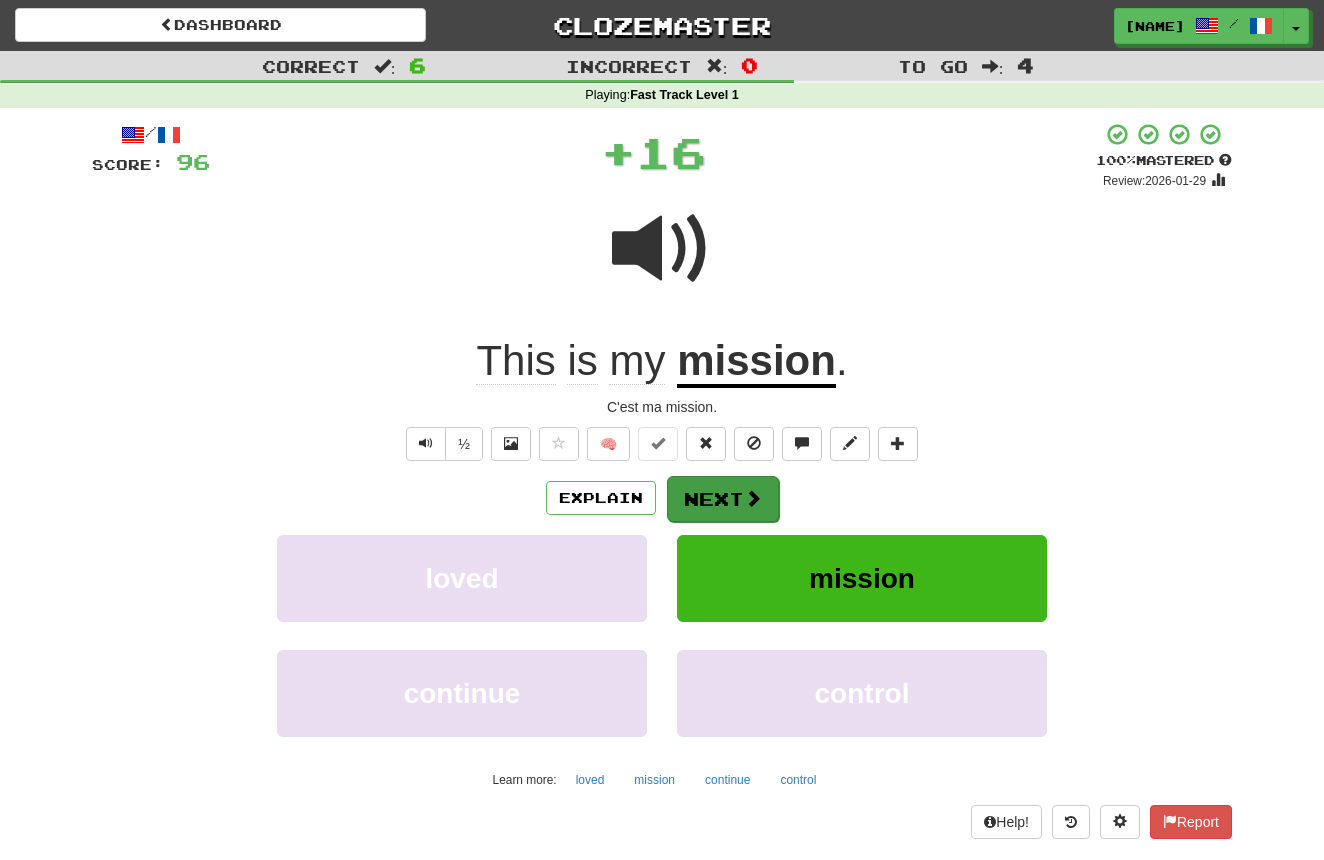 click on "Next" at bounding box center (723, 499) 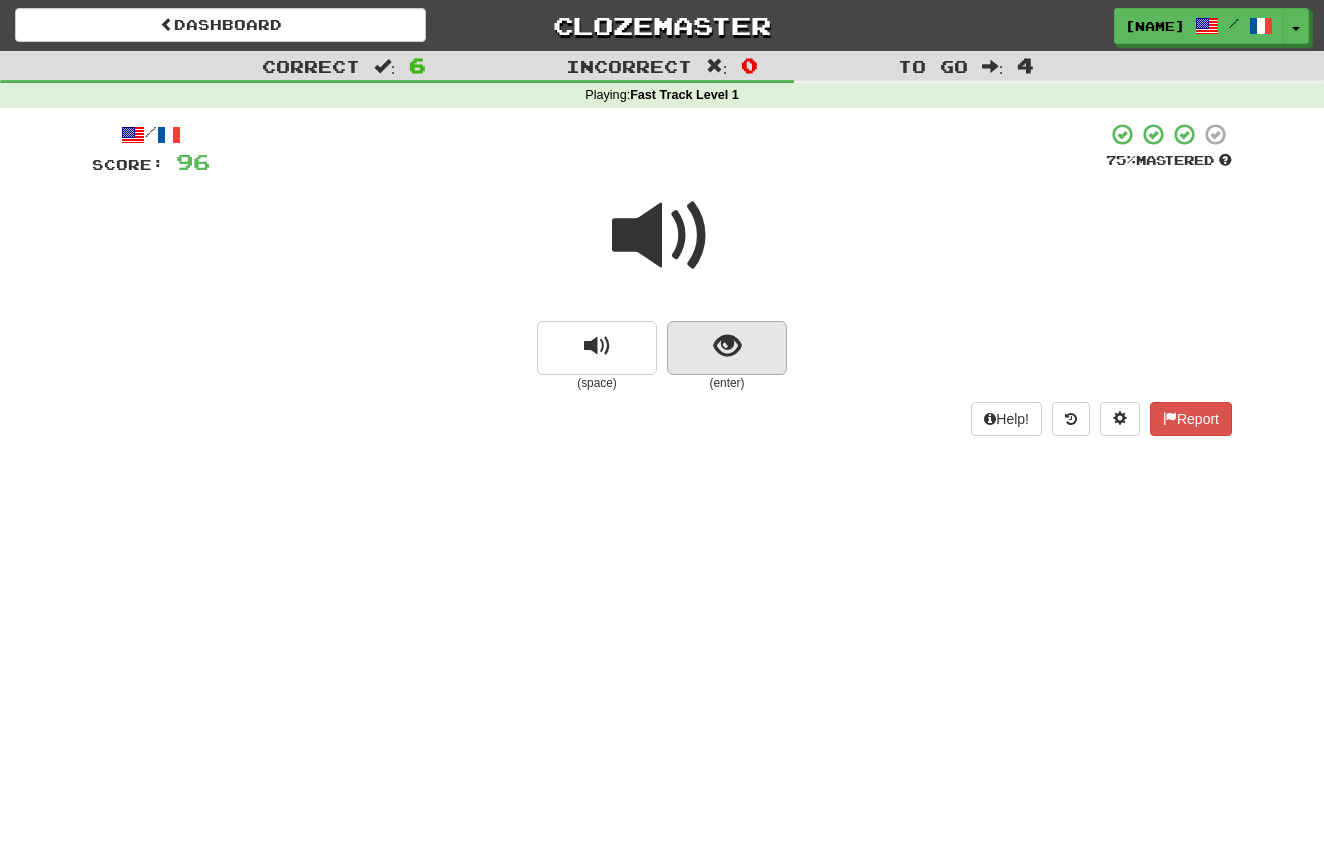 click at bounding box center [727, 348] 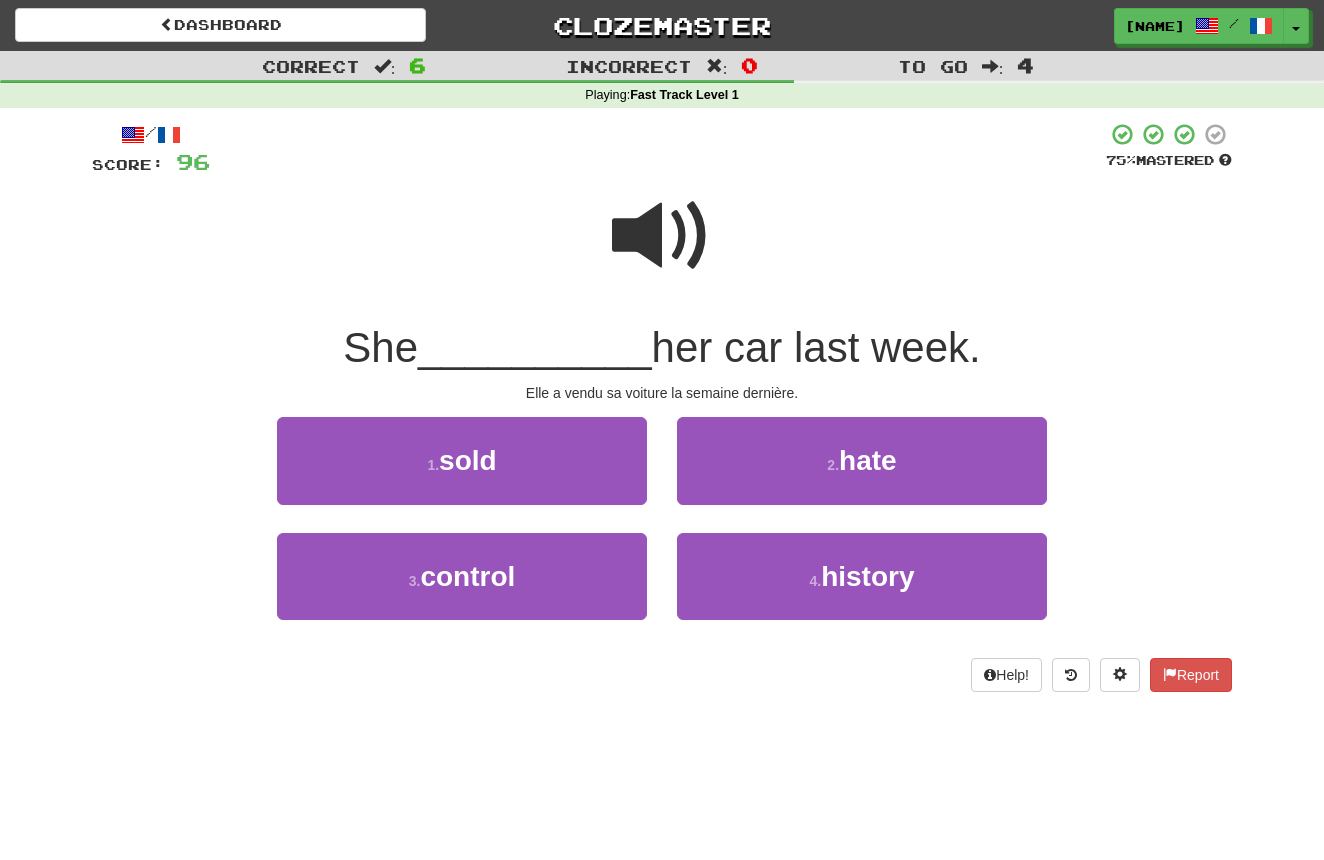 click on "1 .  sold" at bounding box center [462, 460] 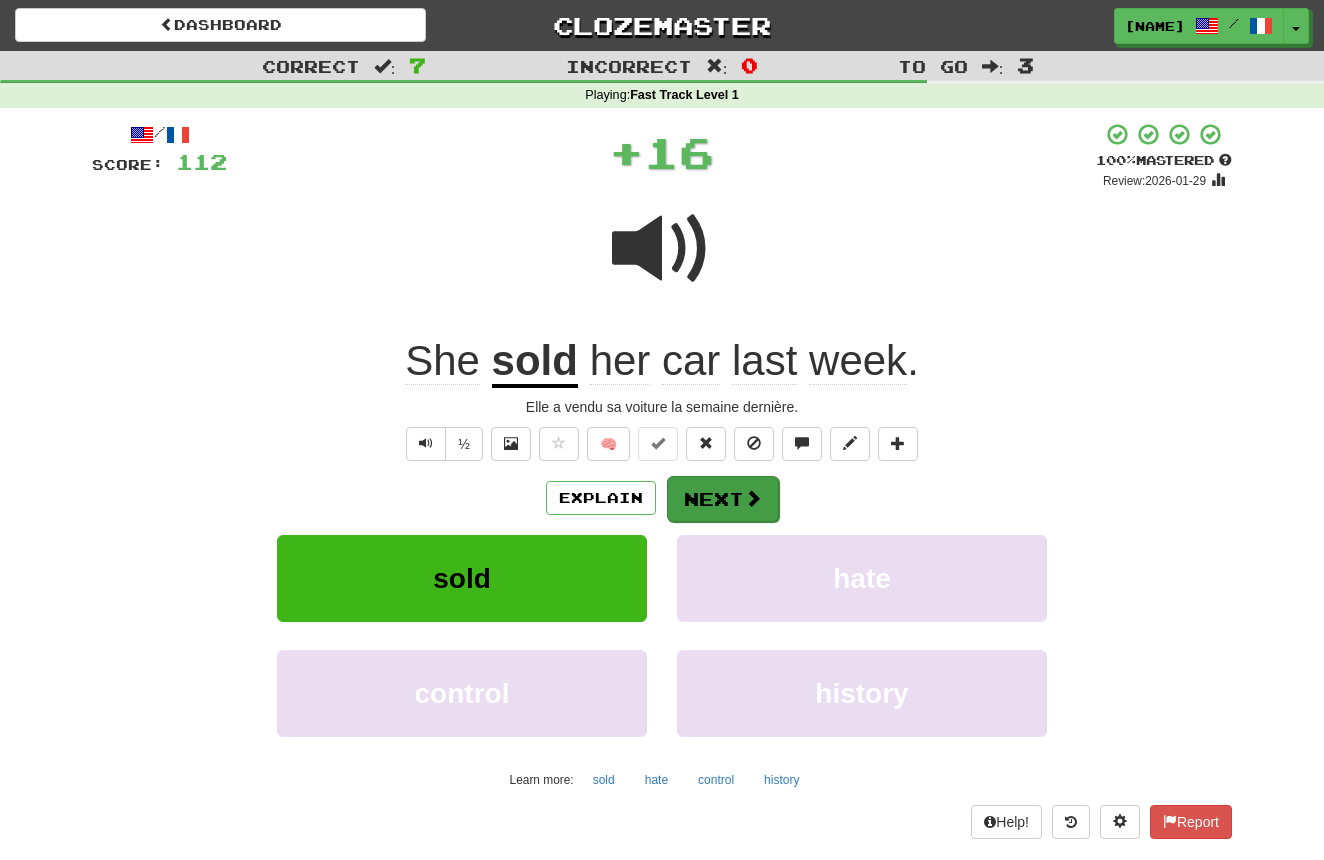 click on "Next" at bounding box center [723, 499] 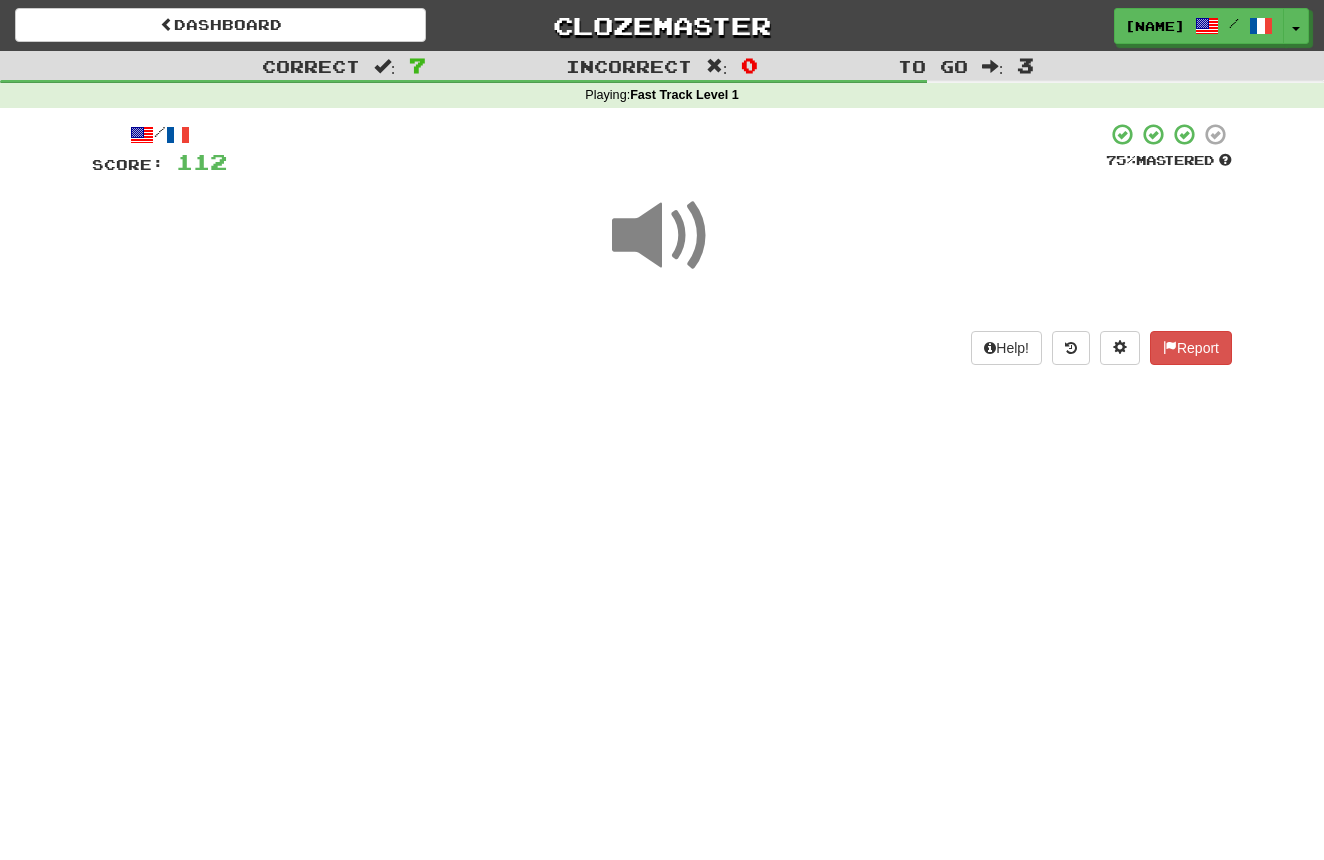scroll, scrollTop: 0, scrollLeft: 0, axis: both 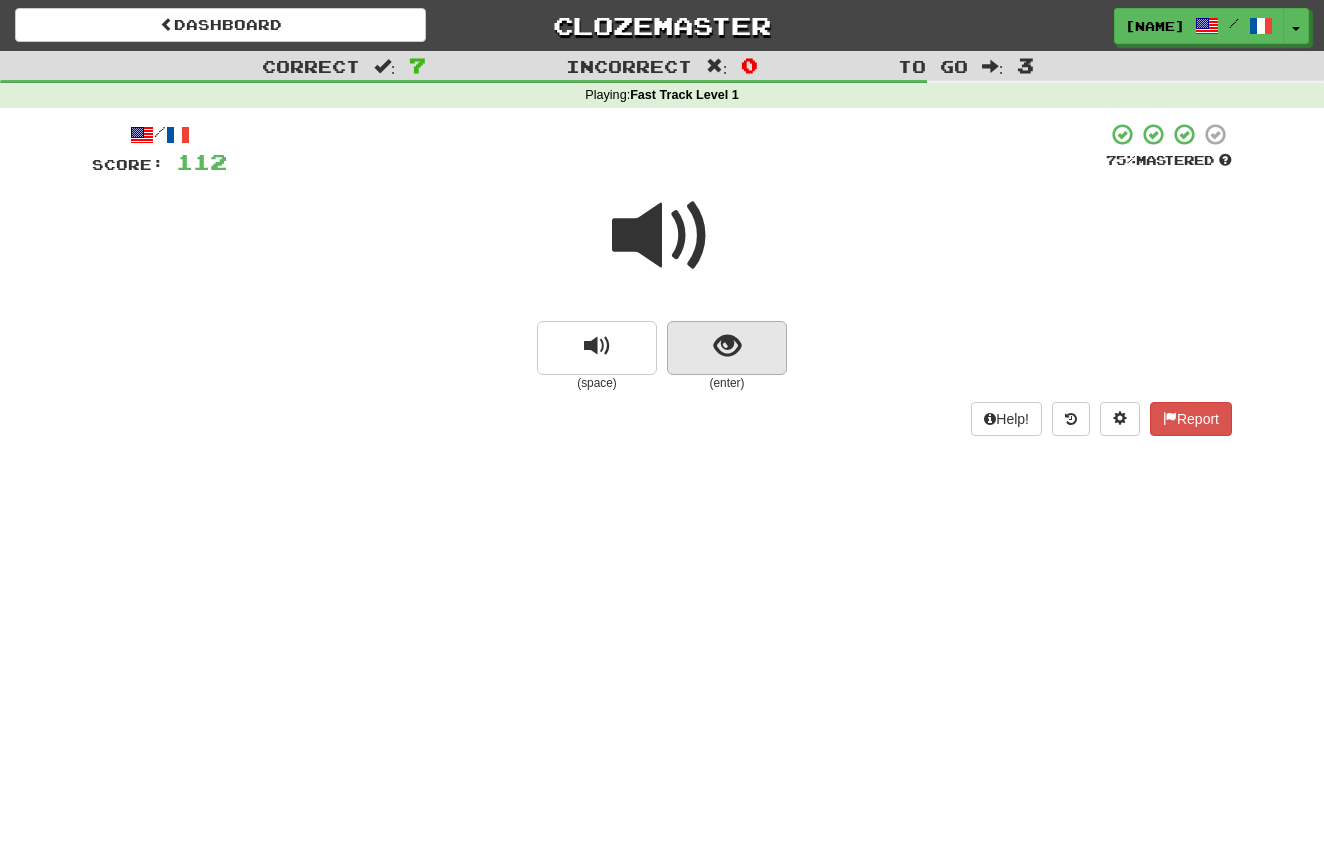 click at bounding box center (727, 348) 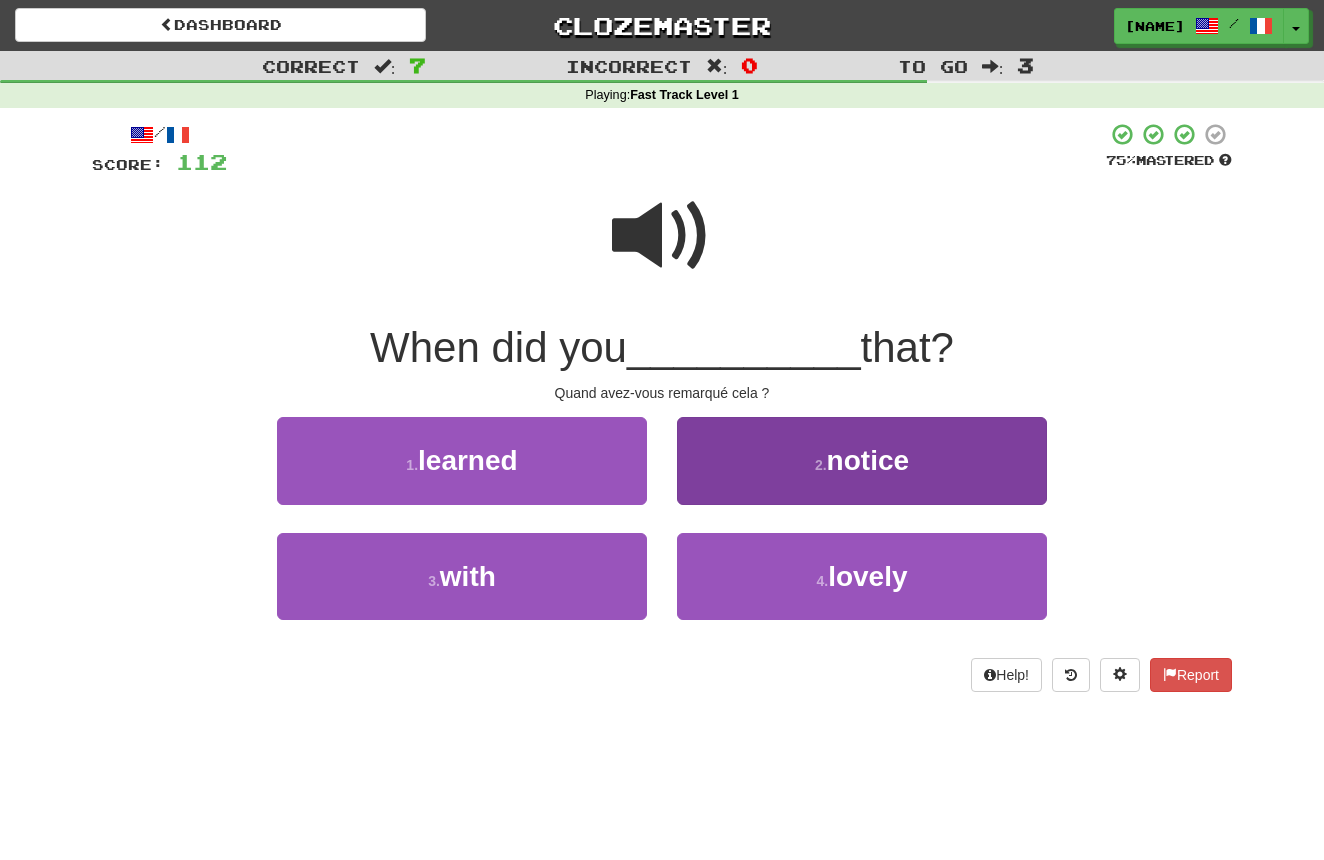 click on "2 ." at bounding box center (821, 465) 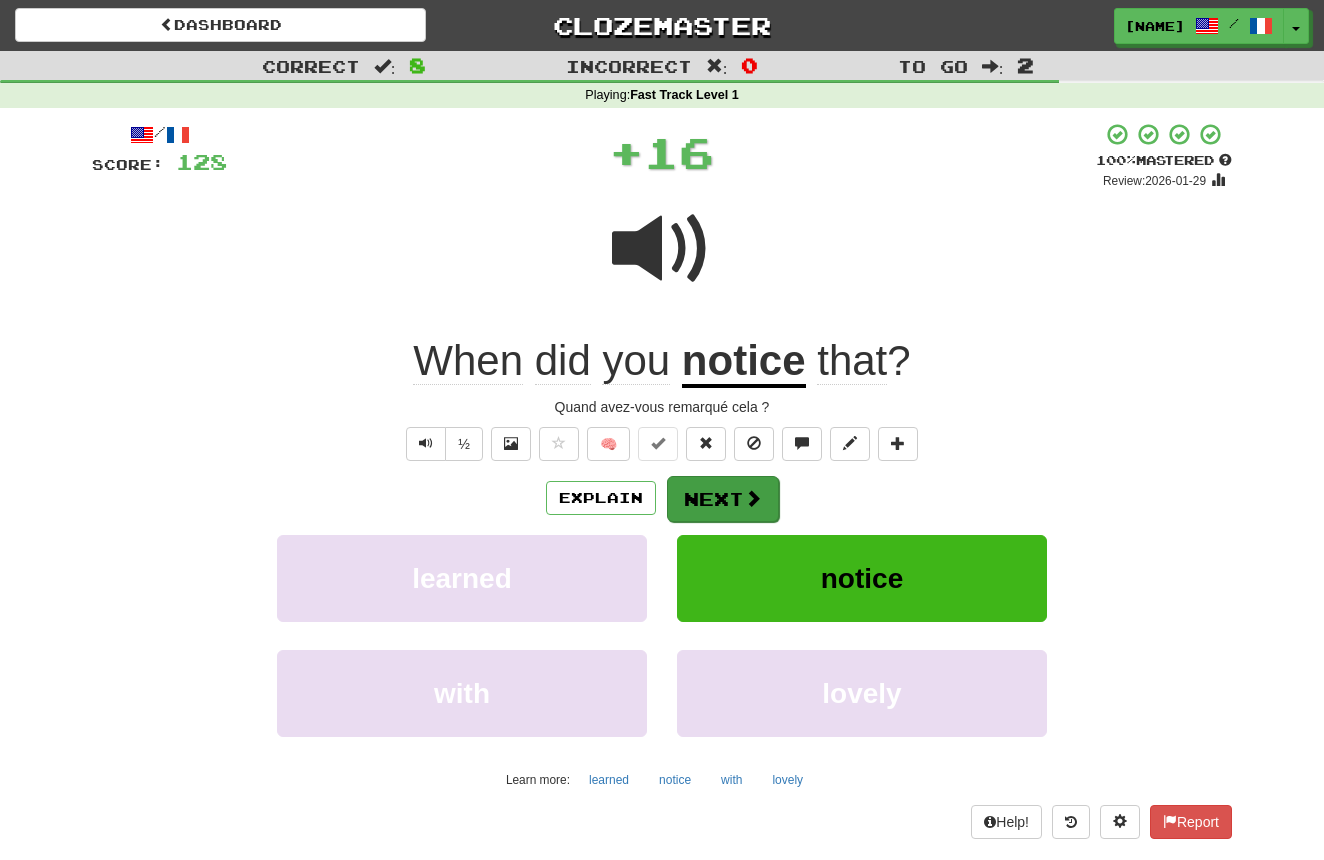 click on "Next" at bounding box center [723, 499] 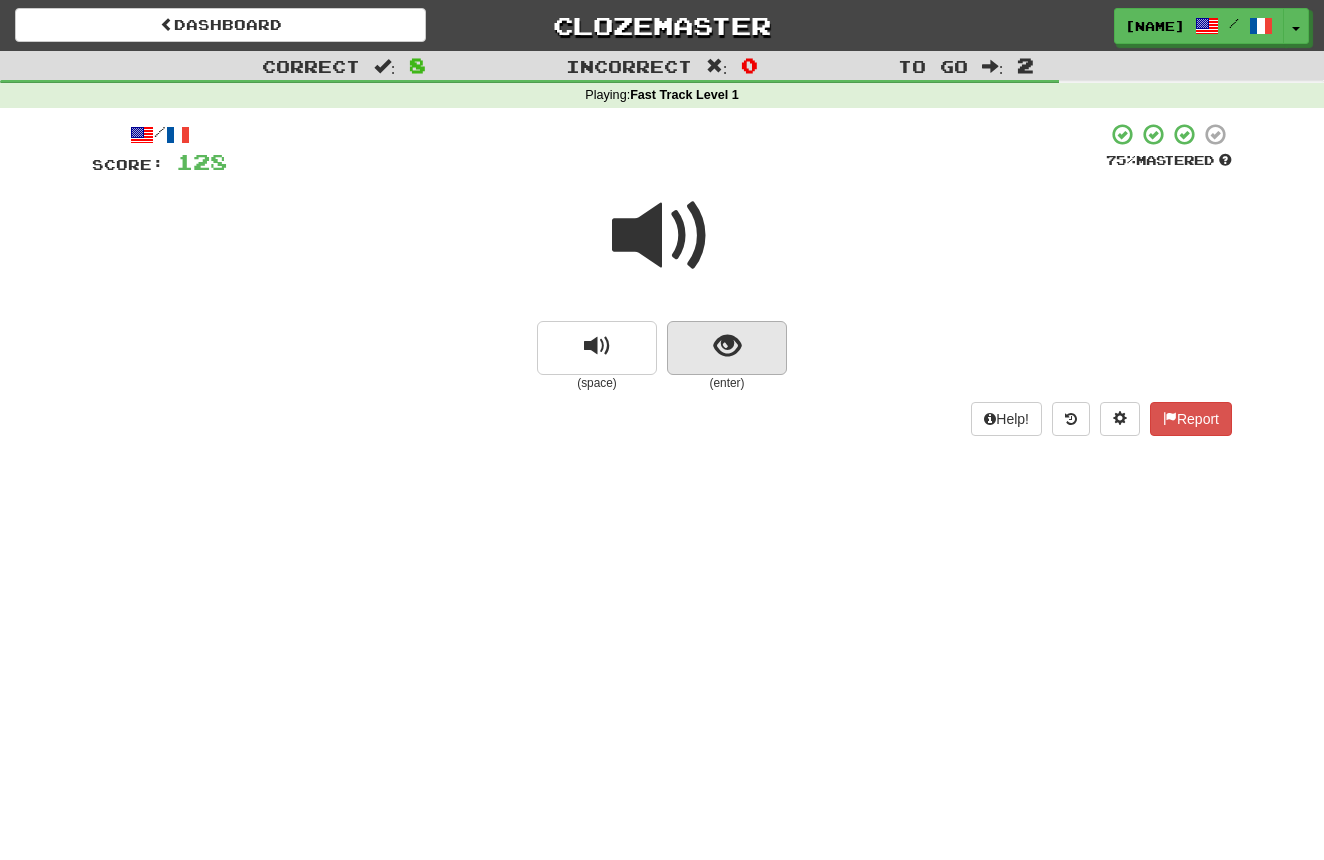 click at bounding box center (727, 348) 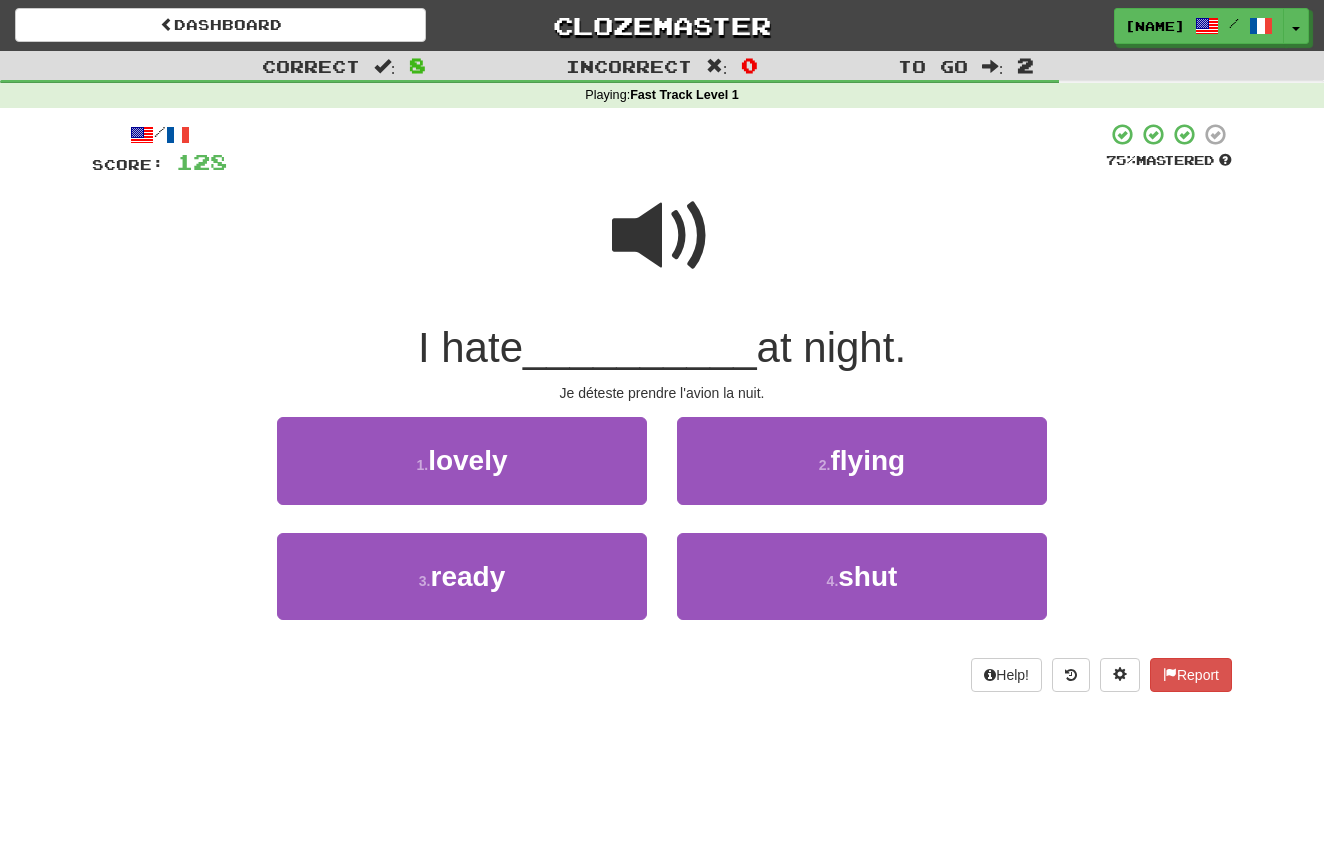 click on "flying" at bounding box center (868, 460) 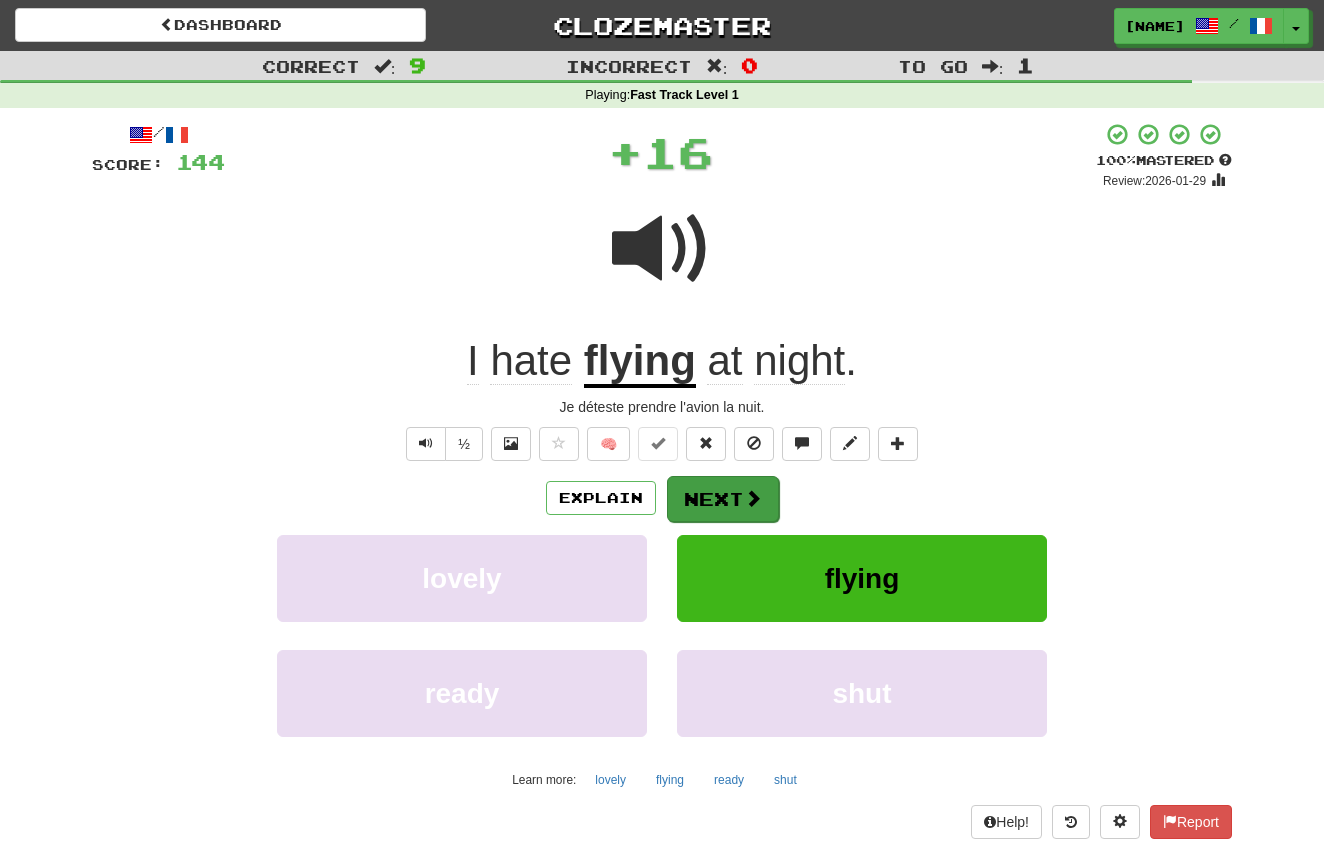 click on "Next" at bounding box center [723, 499] 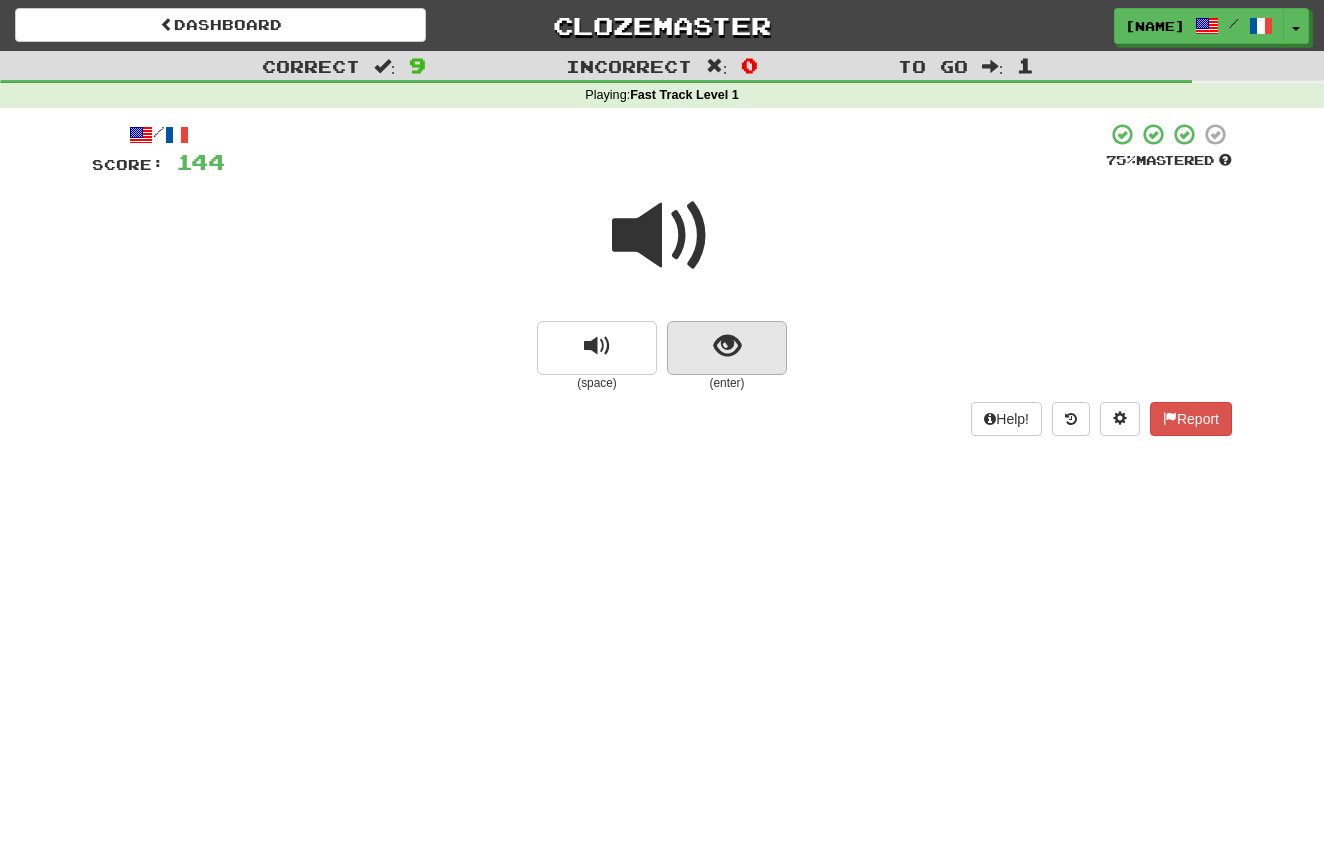 click at bounding box center [727, 348] 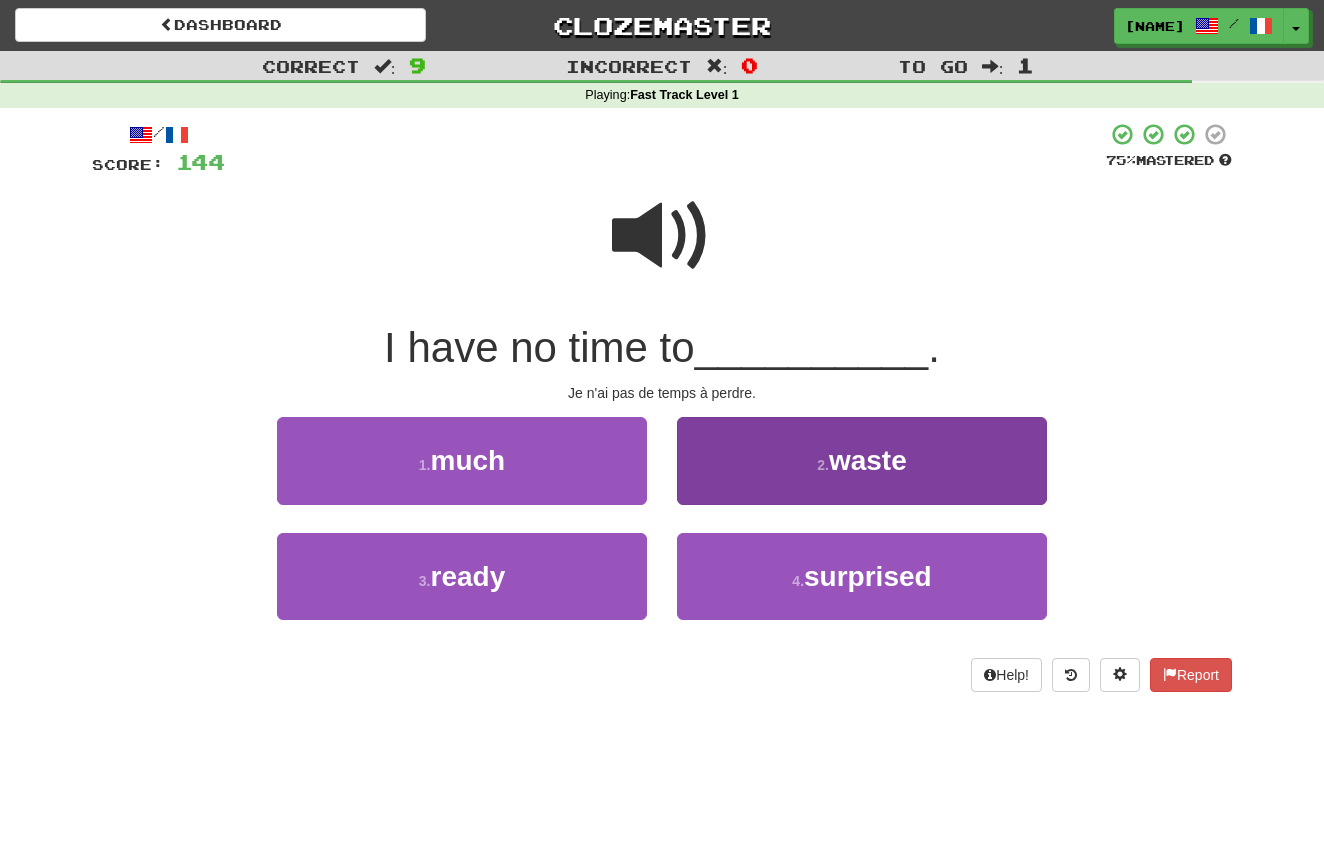 click on "2 .  waste" at bounding box center [862, 460] 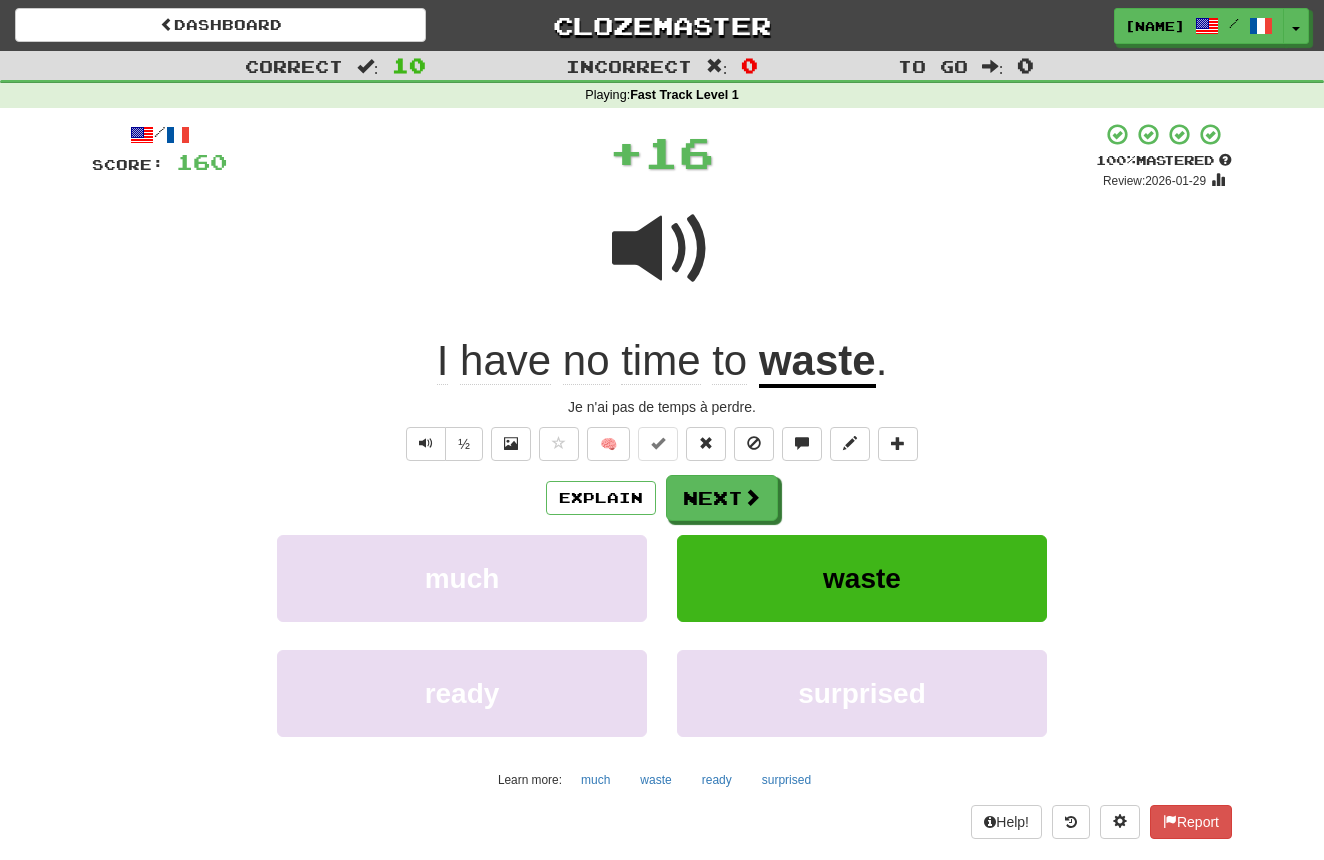 drag, startPoint x: 743, startPoint y: 495, endPoint x: 758, endPoint y: 491, distance: 15.524175 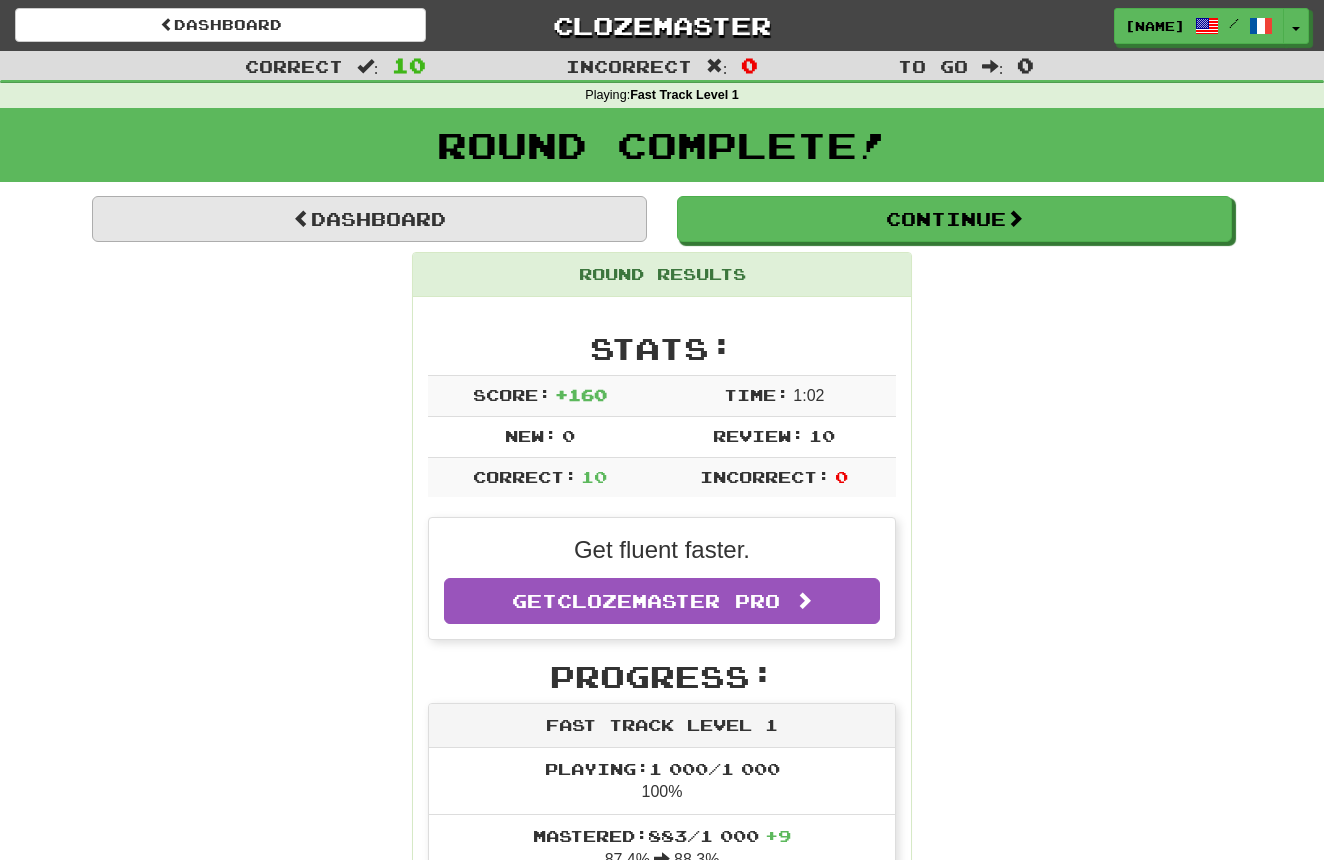 click on "Dashboard" at bounding box center (369, 219) 